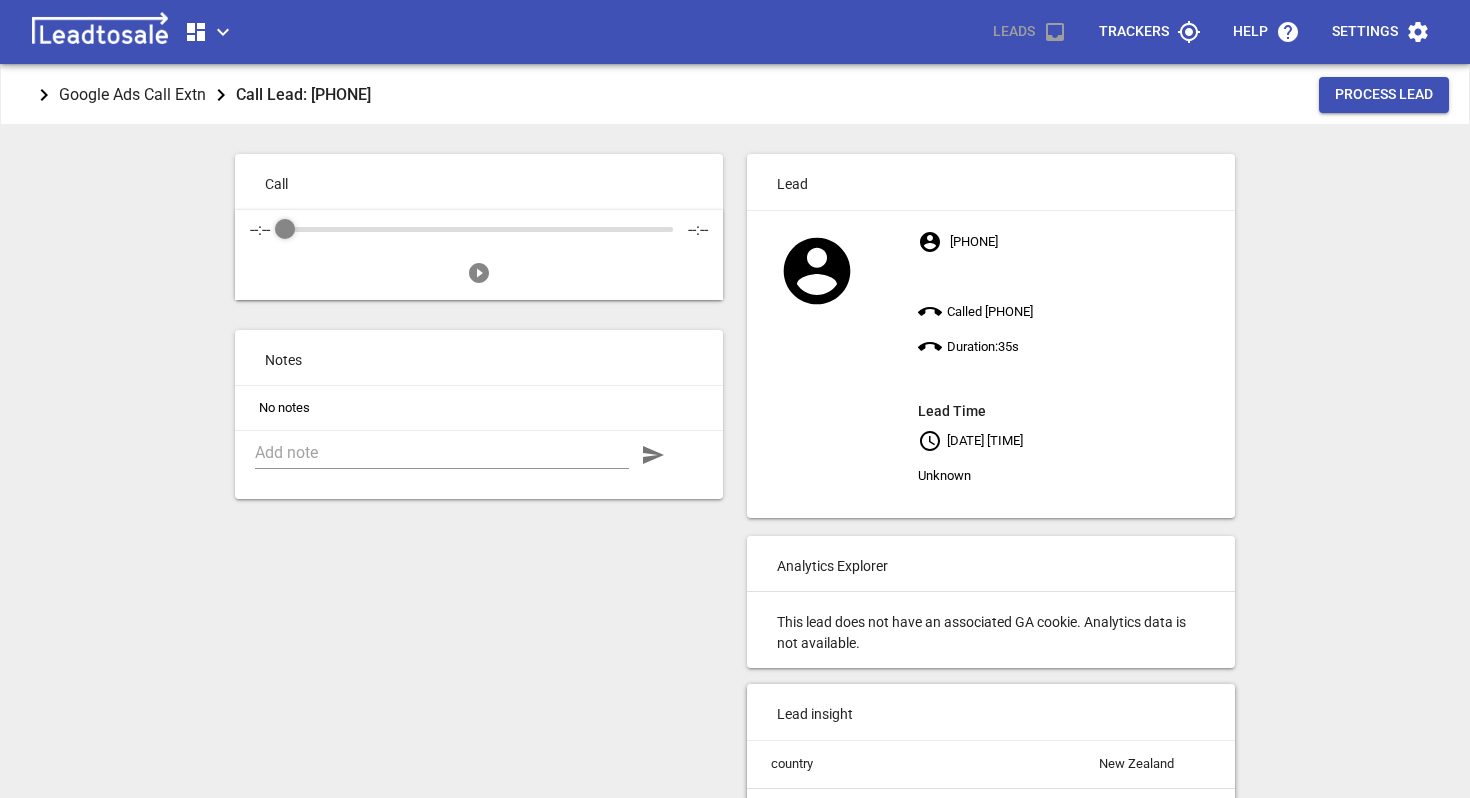 scroll, scrollTop: 0, scrollLeft: 0, axis: both 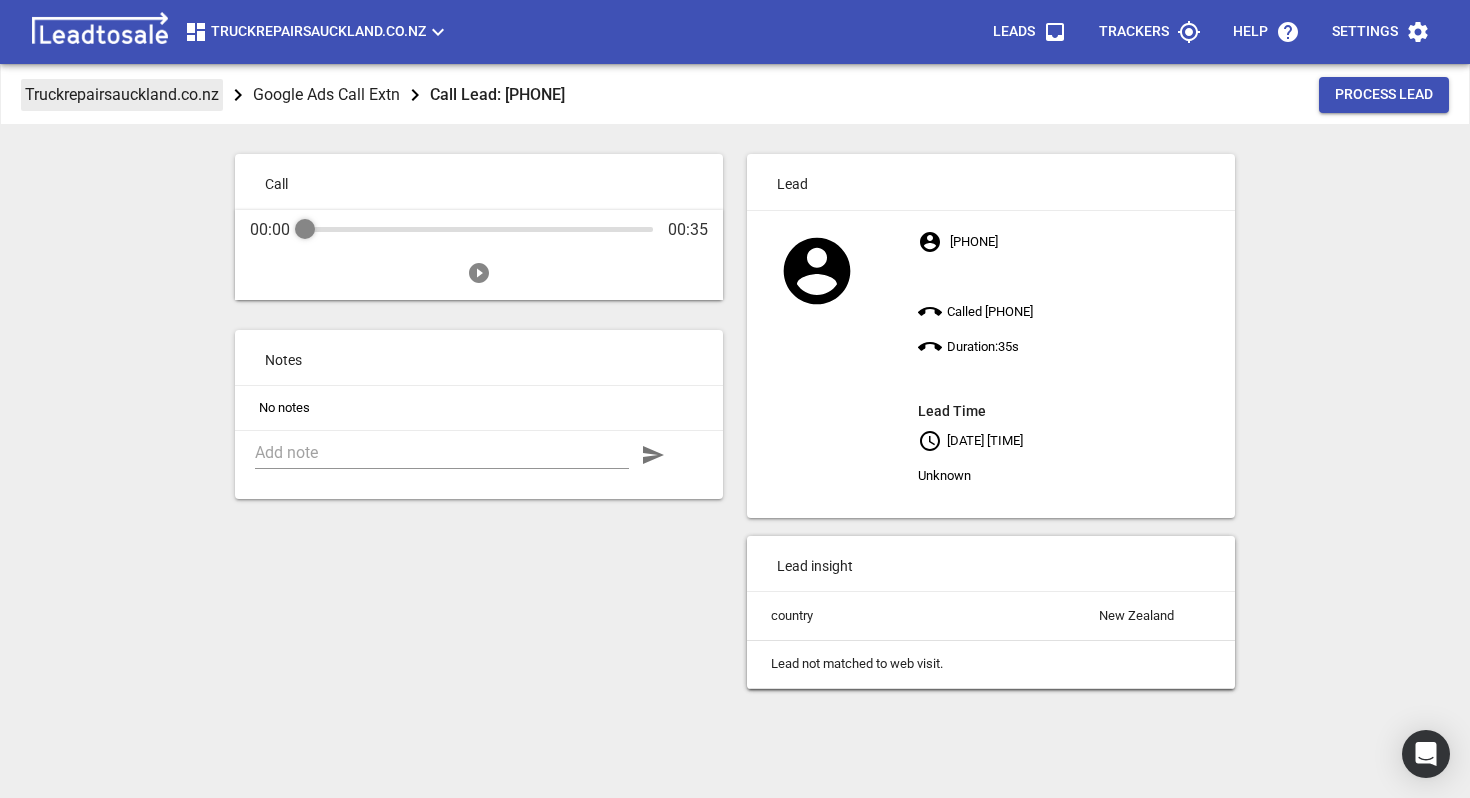 click on "Truckrepairsauckland.co.nz" at bounding box center (122, 94) 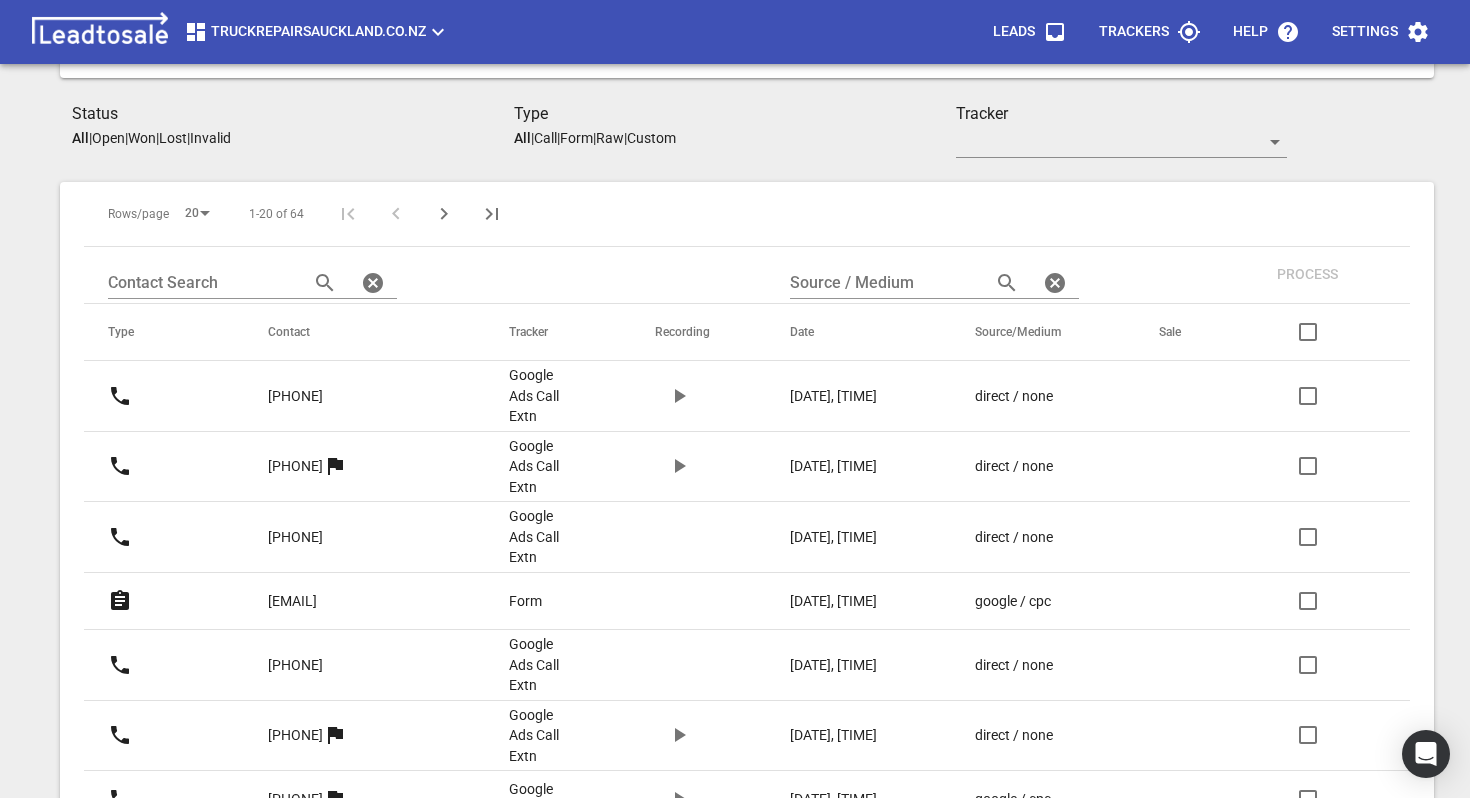 scroll, scrollTop: 0, scrollLeft: 0, axis: both 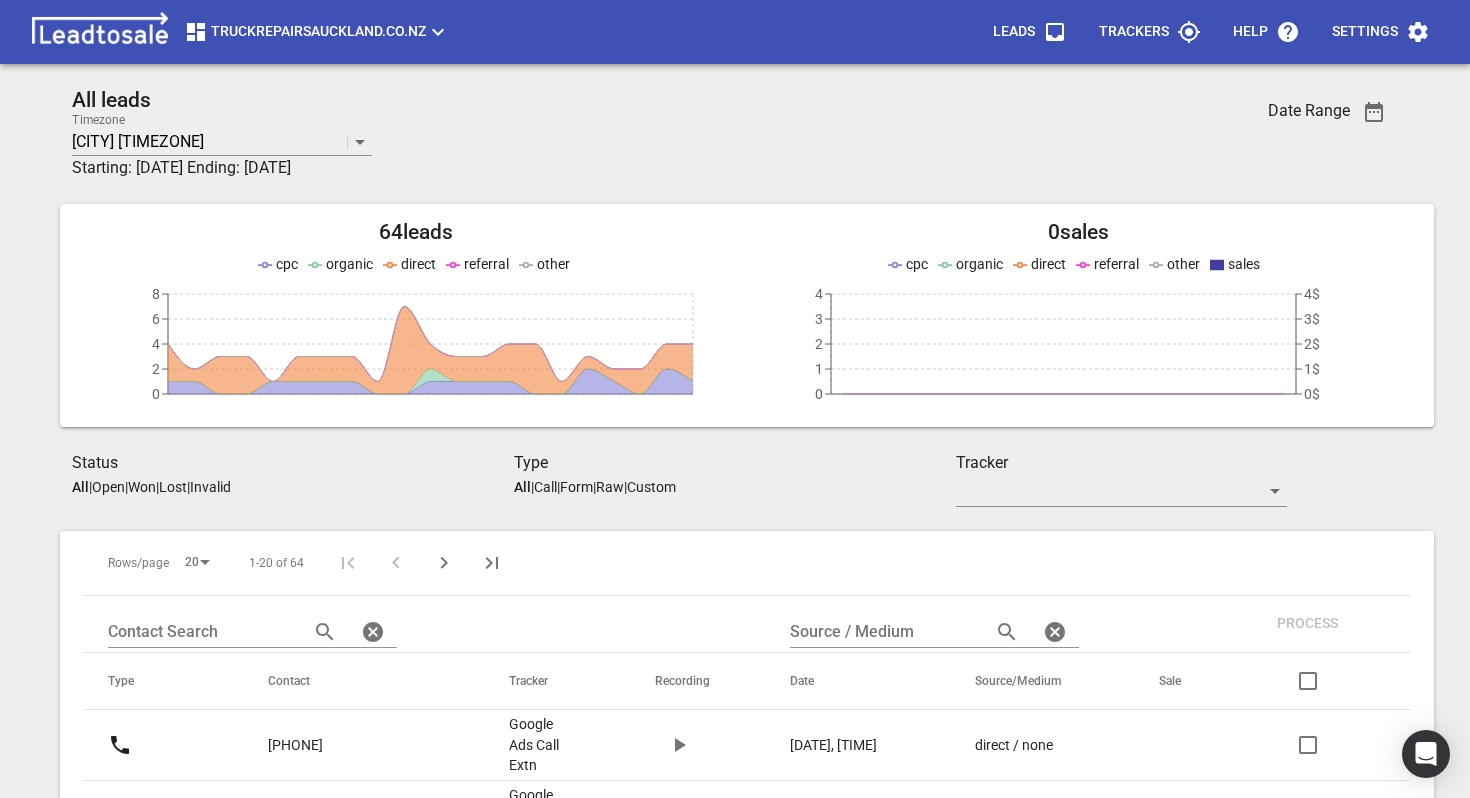 click on "Settings" at bounding box center [1381, 32] 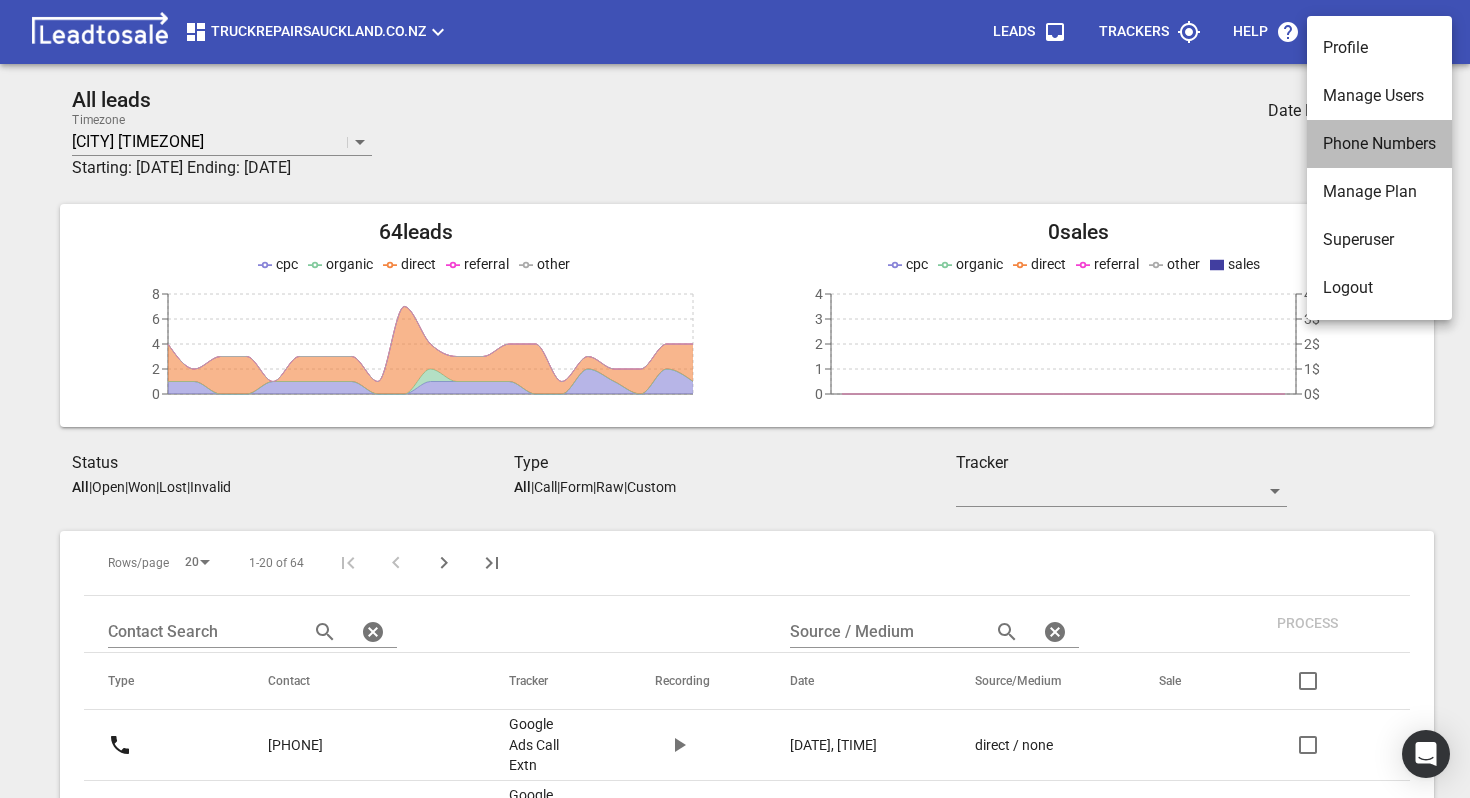 click on "Phone Numbers" at bounding box center (1379, 144) 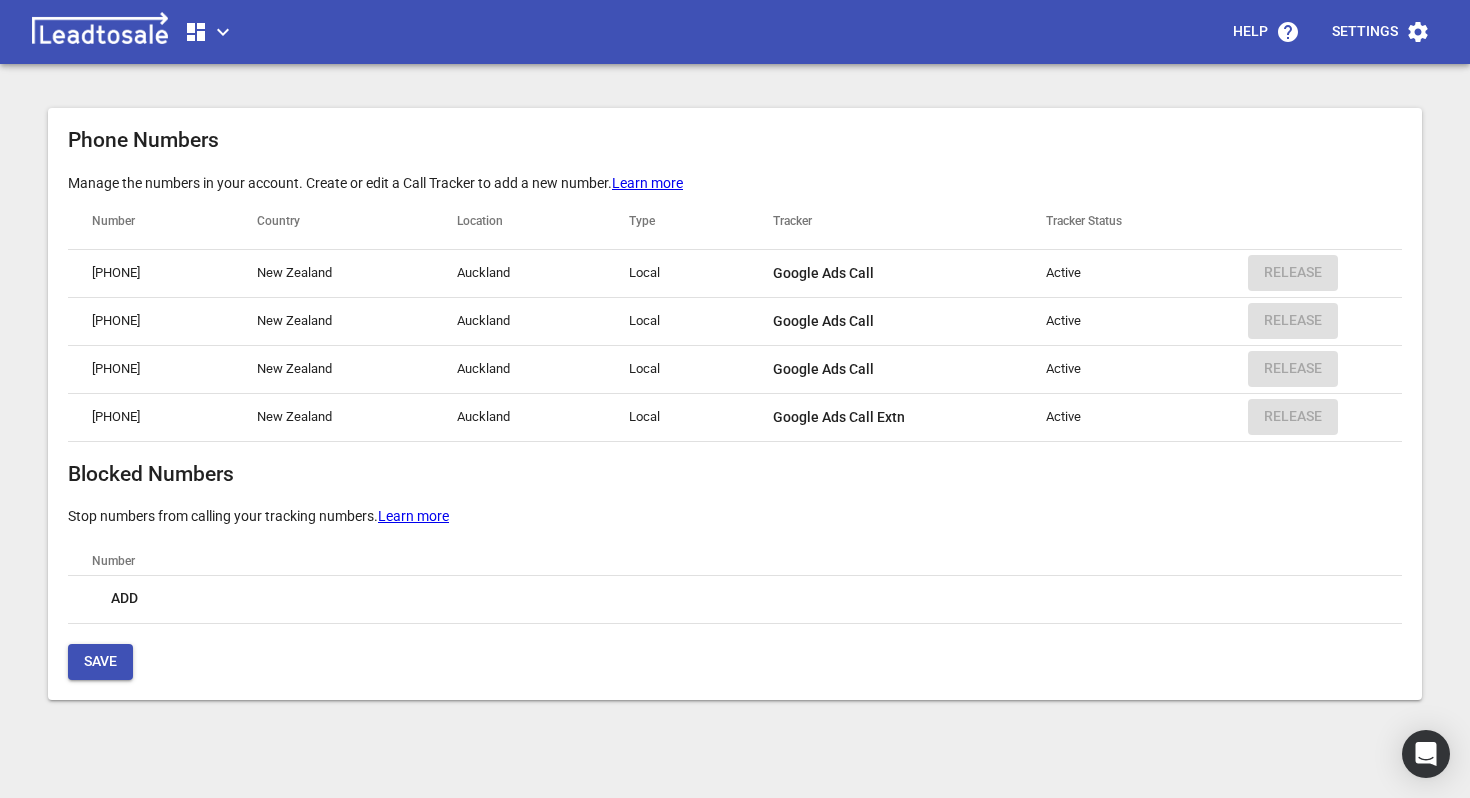 click on "[PHONE]" at bounding box center (150, 417) 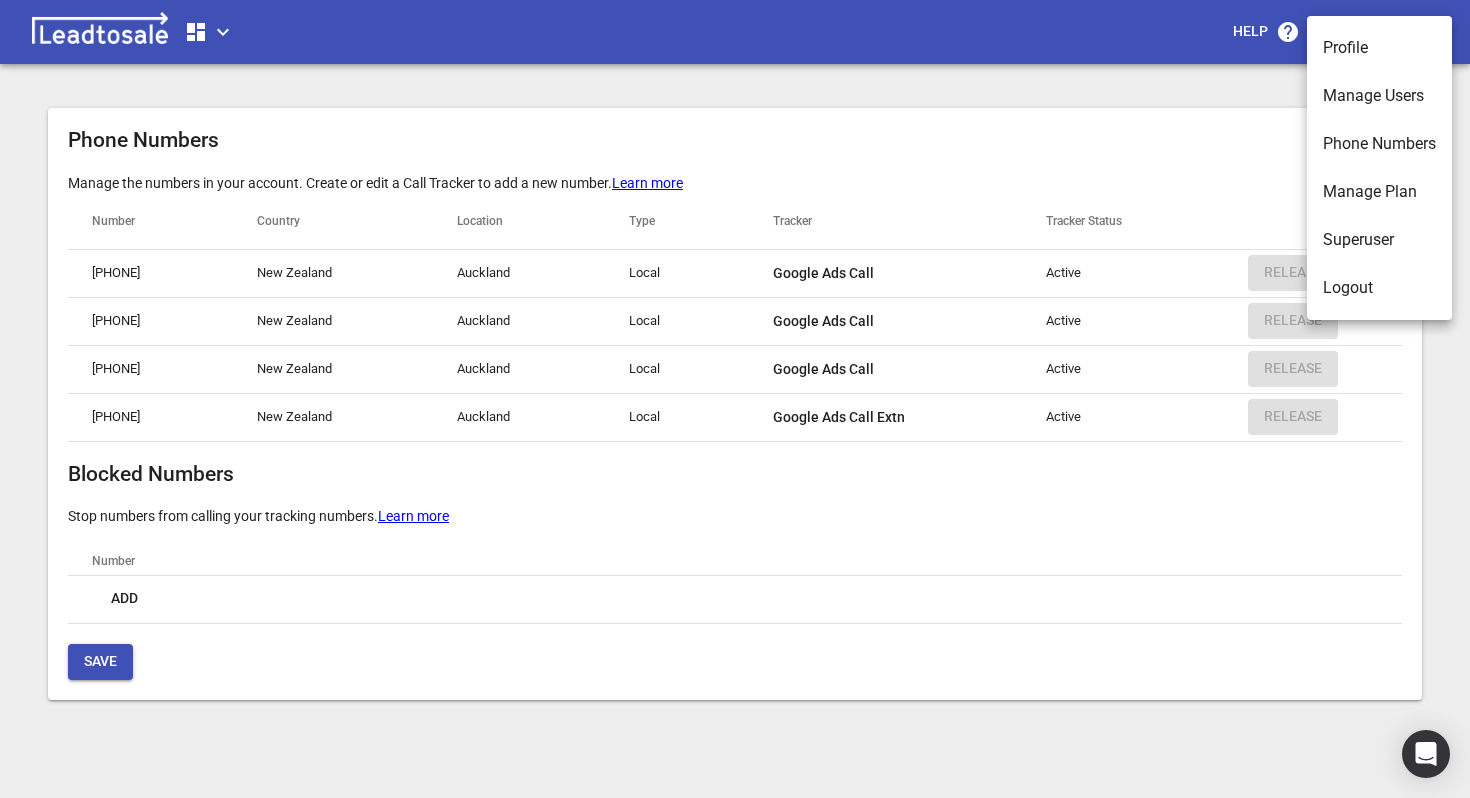 click on "Manage Users" at bounding box center (1379, 96) 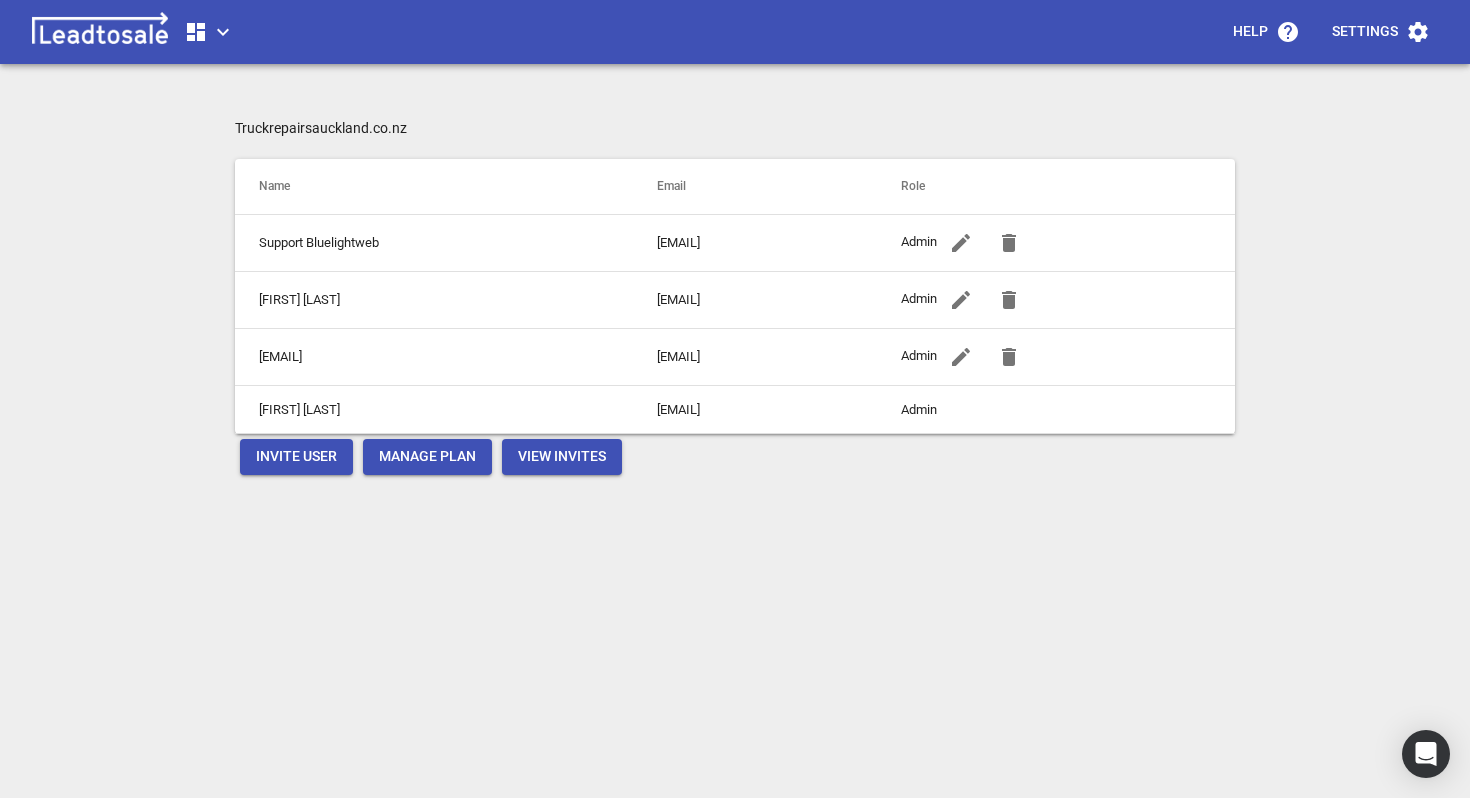 click 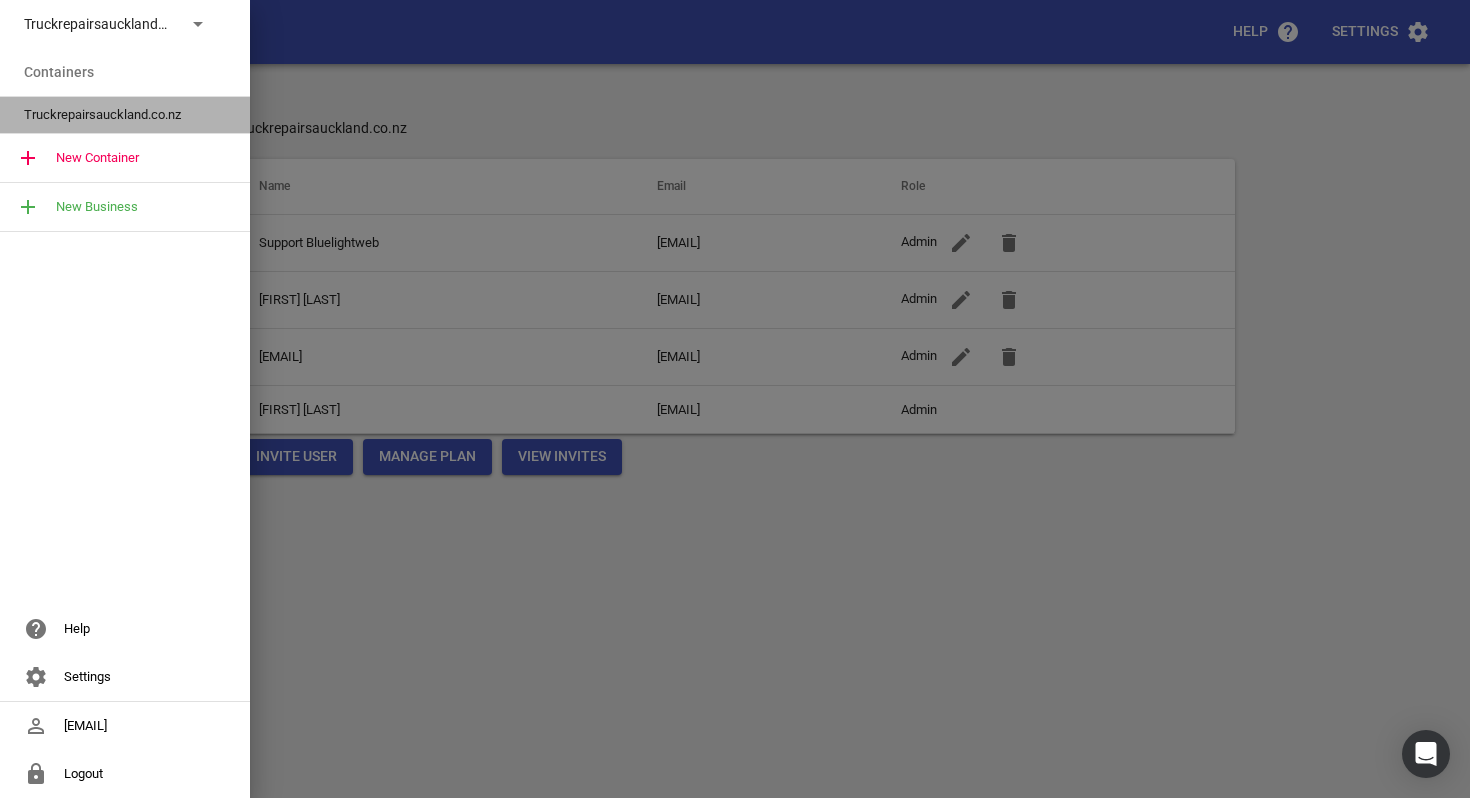 click on "Truckrepairsauckland.co.nz" at bounding box center [117, 115] 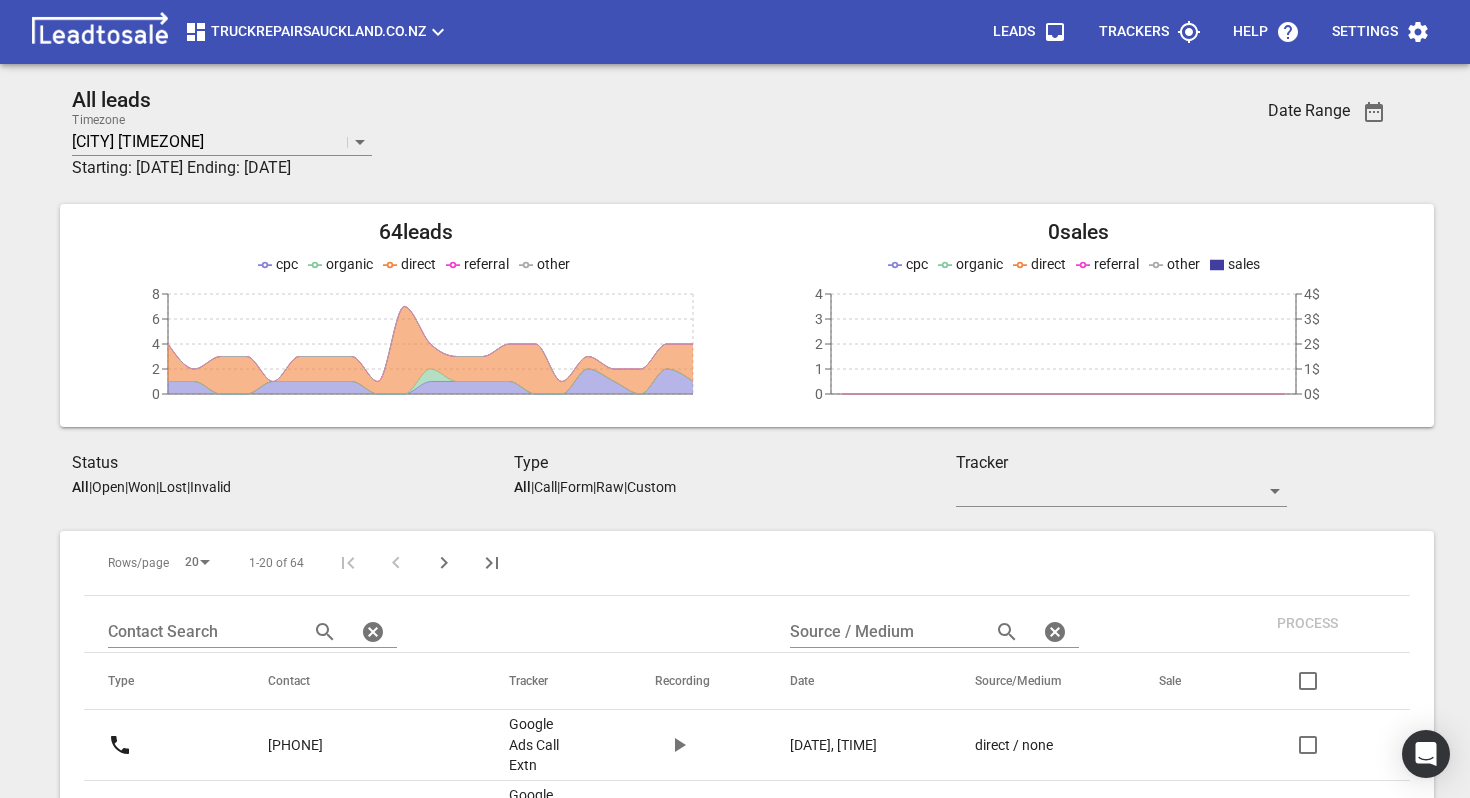 click on "Truckrepairsauckland.co.nz" at bounding box center [317, 32] 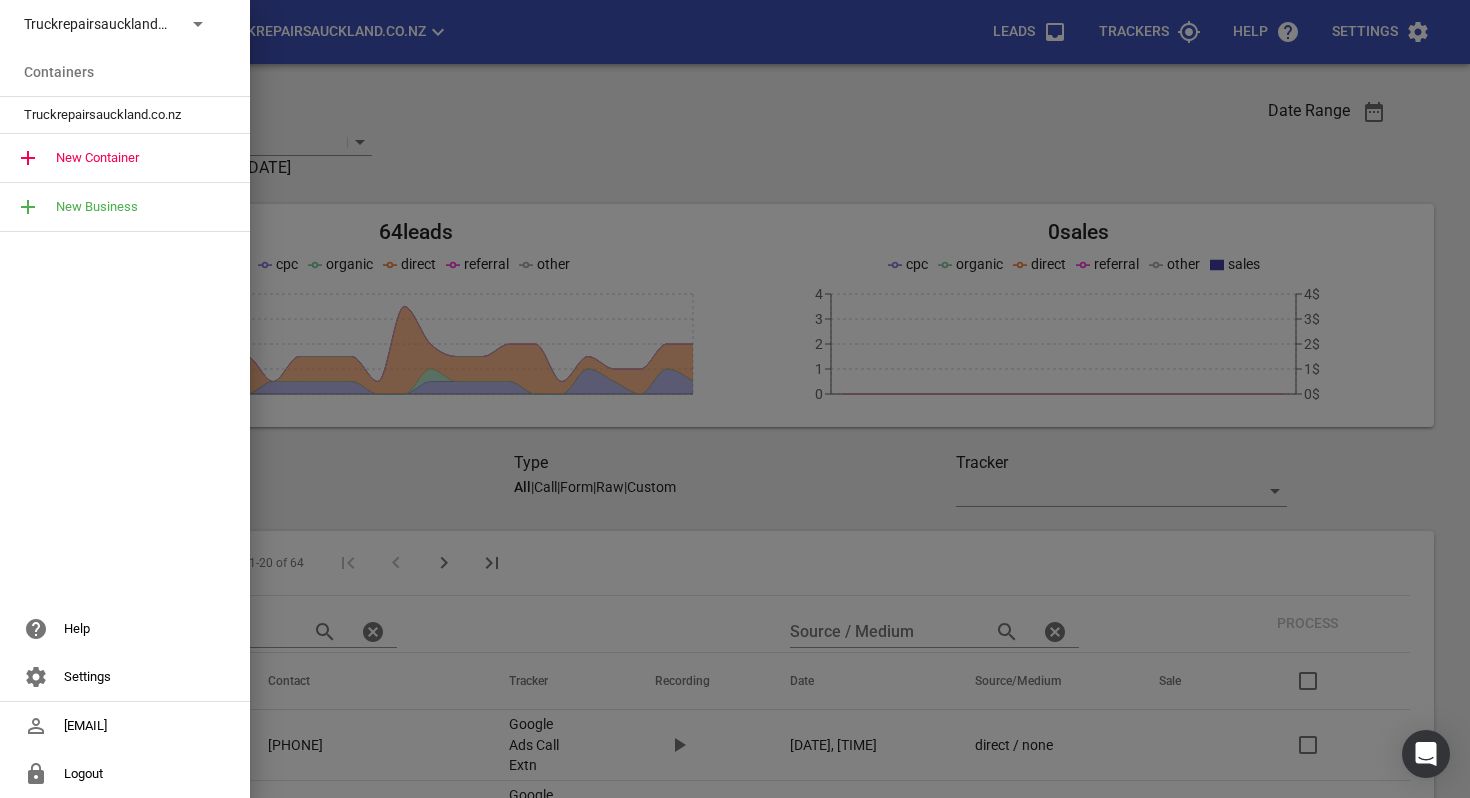 click on "Truckrepairsauckland.co.nz" at bounding box center (125, 24) 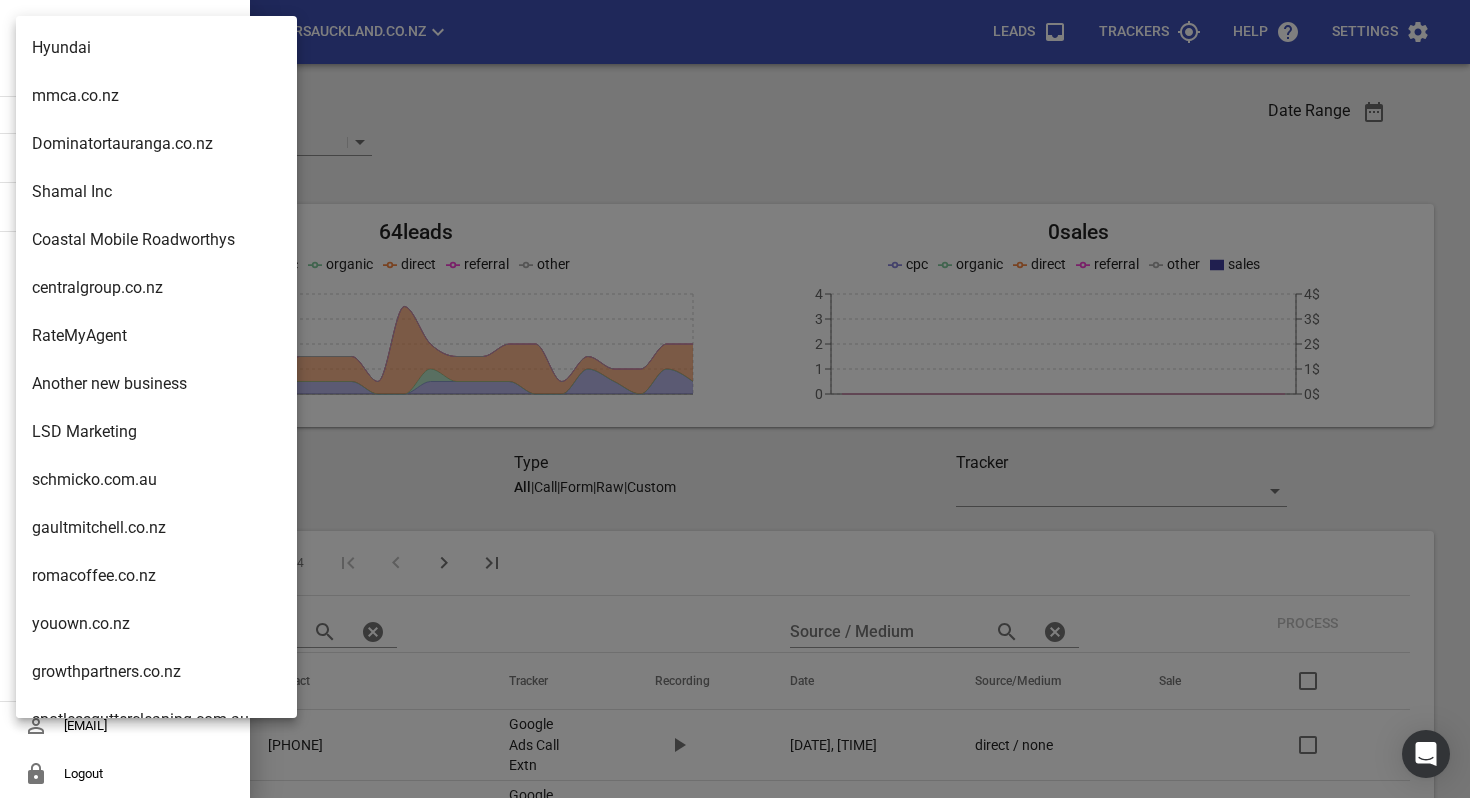 type 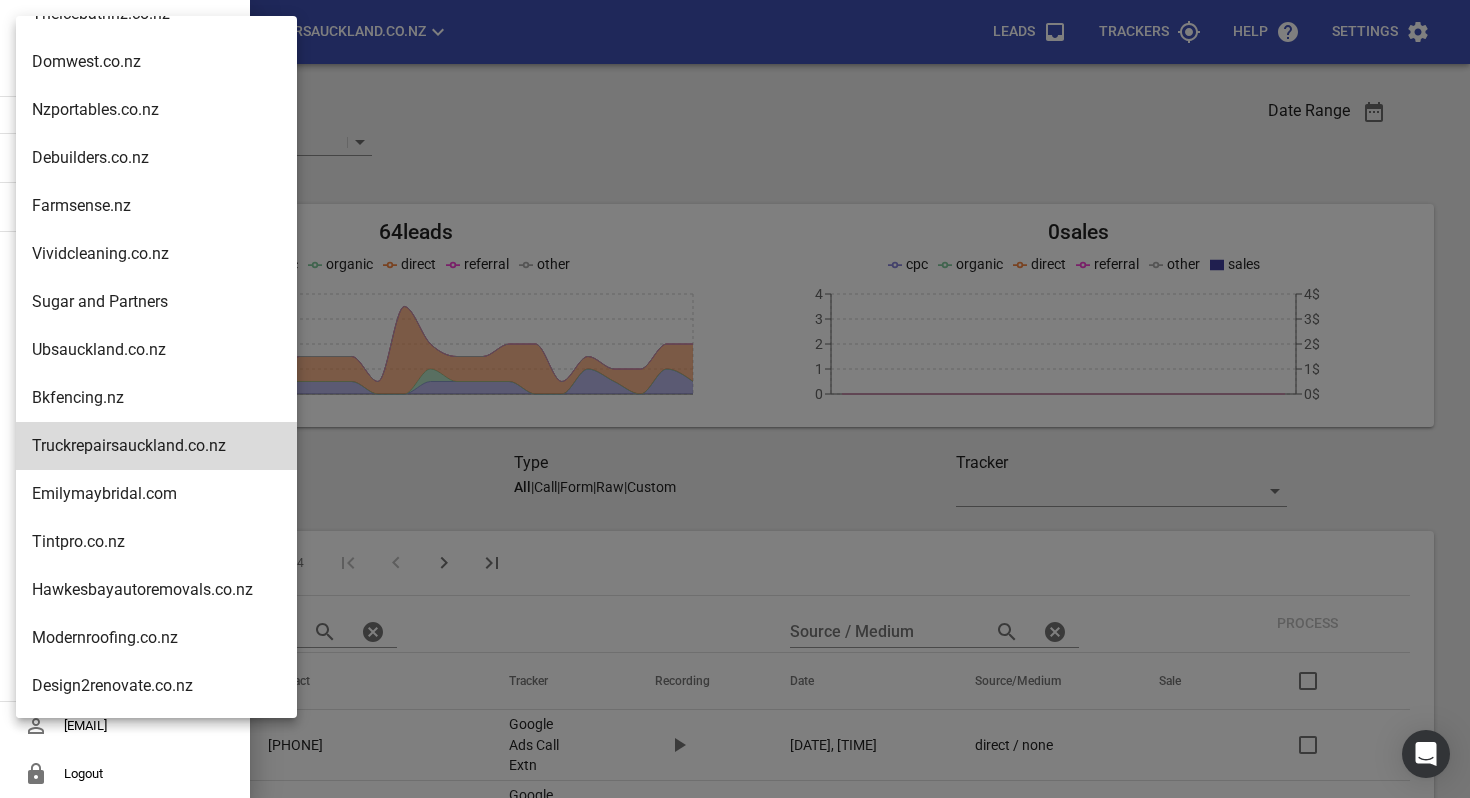 click on "Debuilders.co.nz" at bounding box center (156, 158) 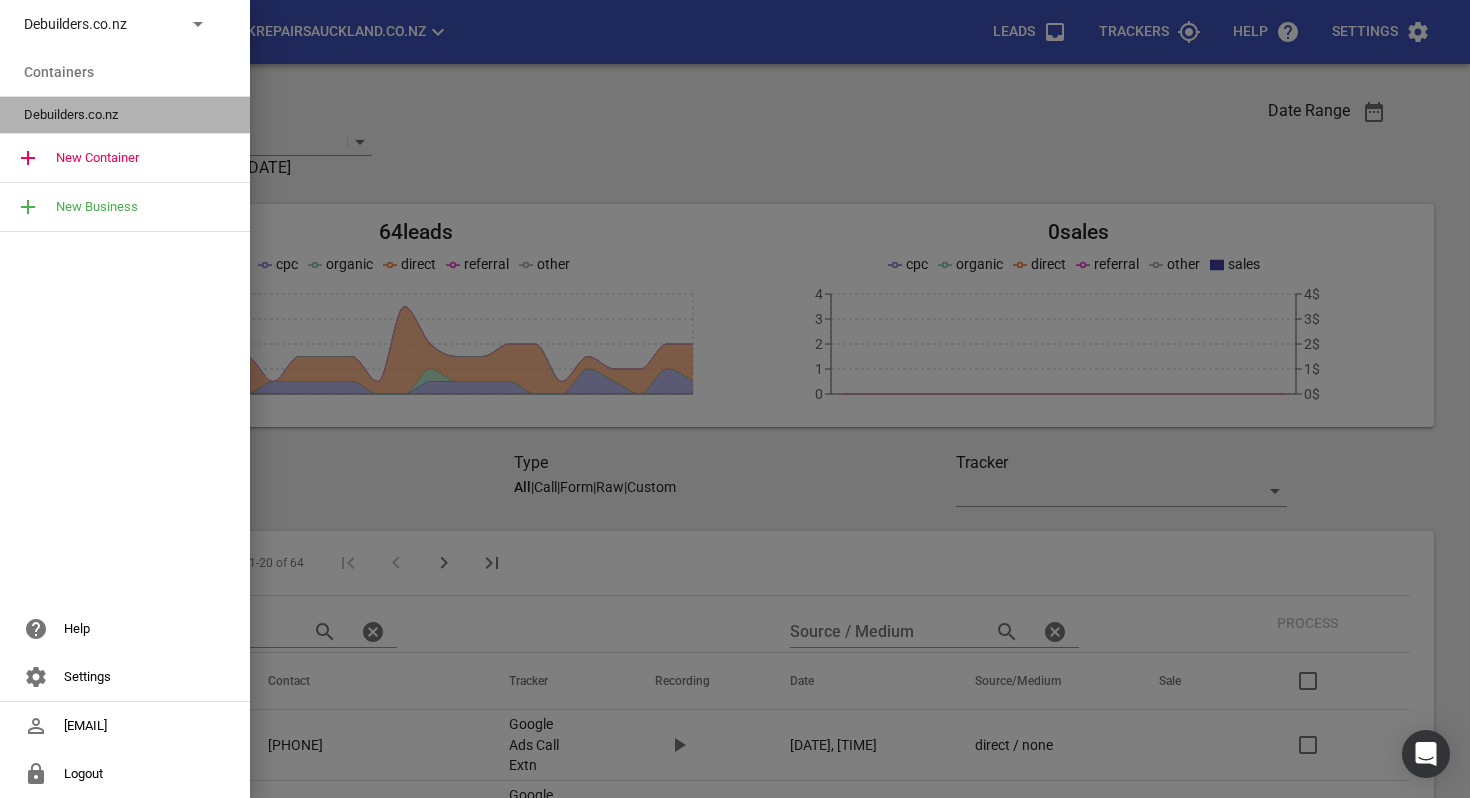 click on "Debuilders.co.nz" at bounding box center (117, 115) 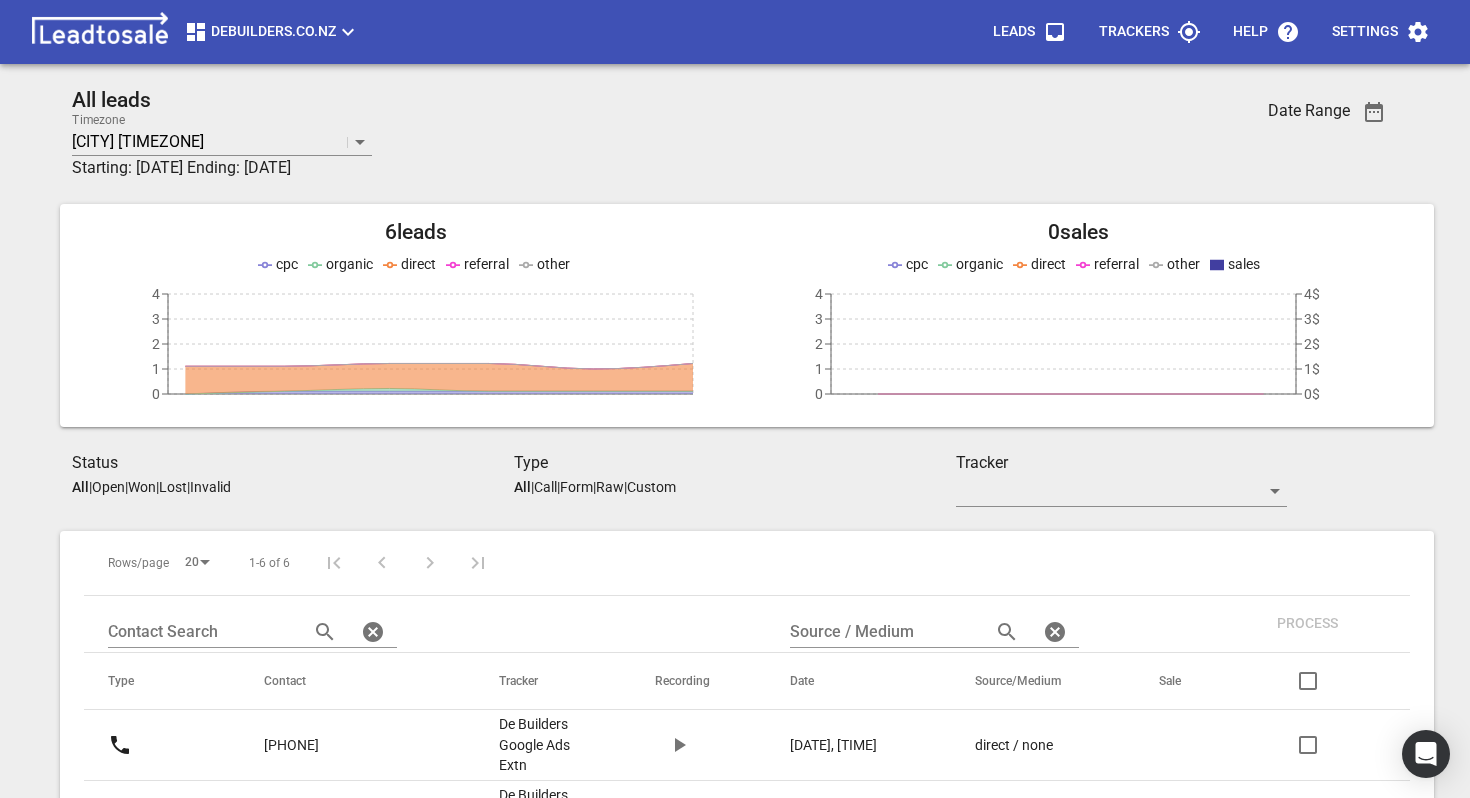 click on "Settings" at bounding box center (1365, 32) 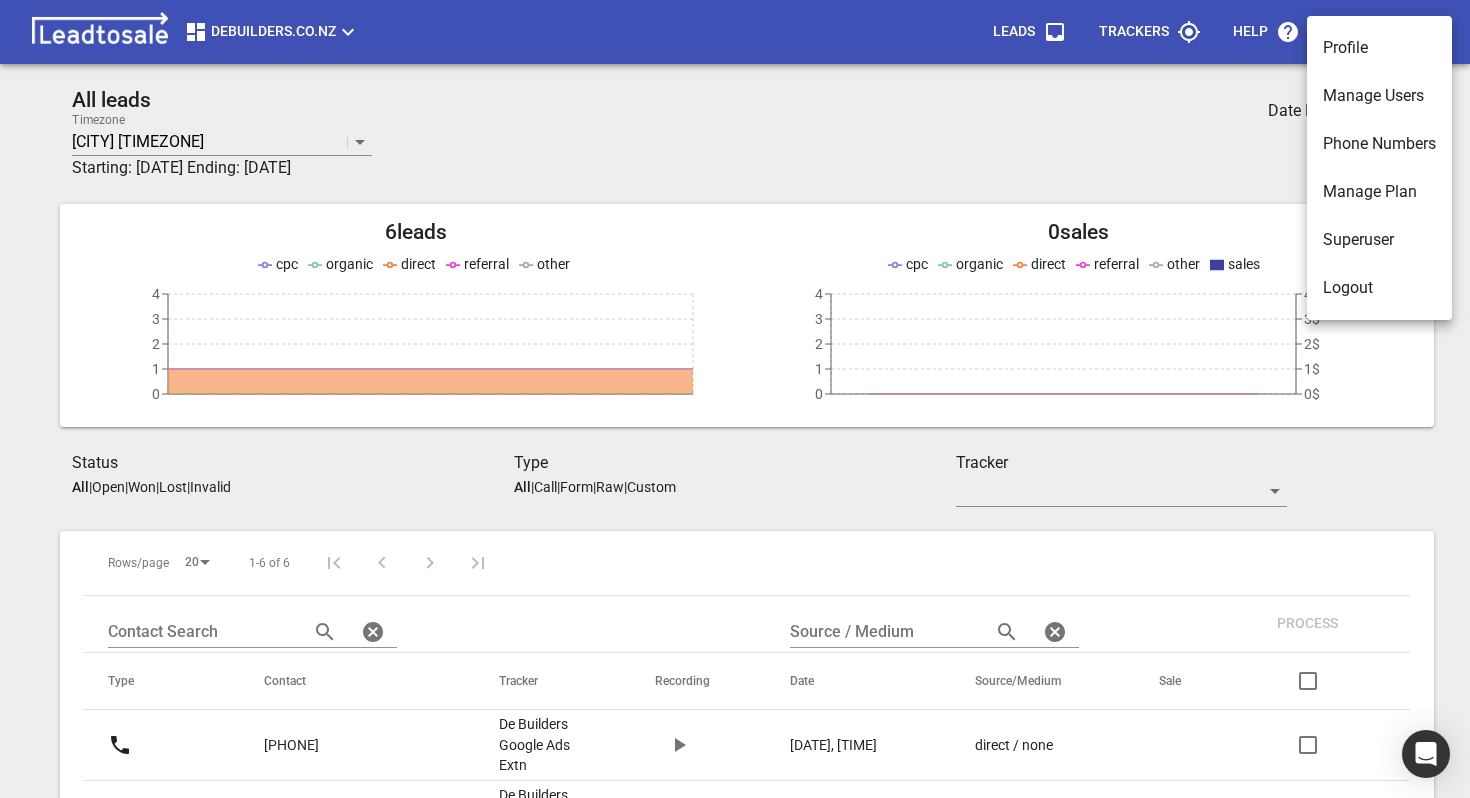 click on "Manage Users" at bounding box center (1379, 96) 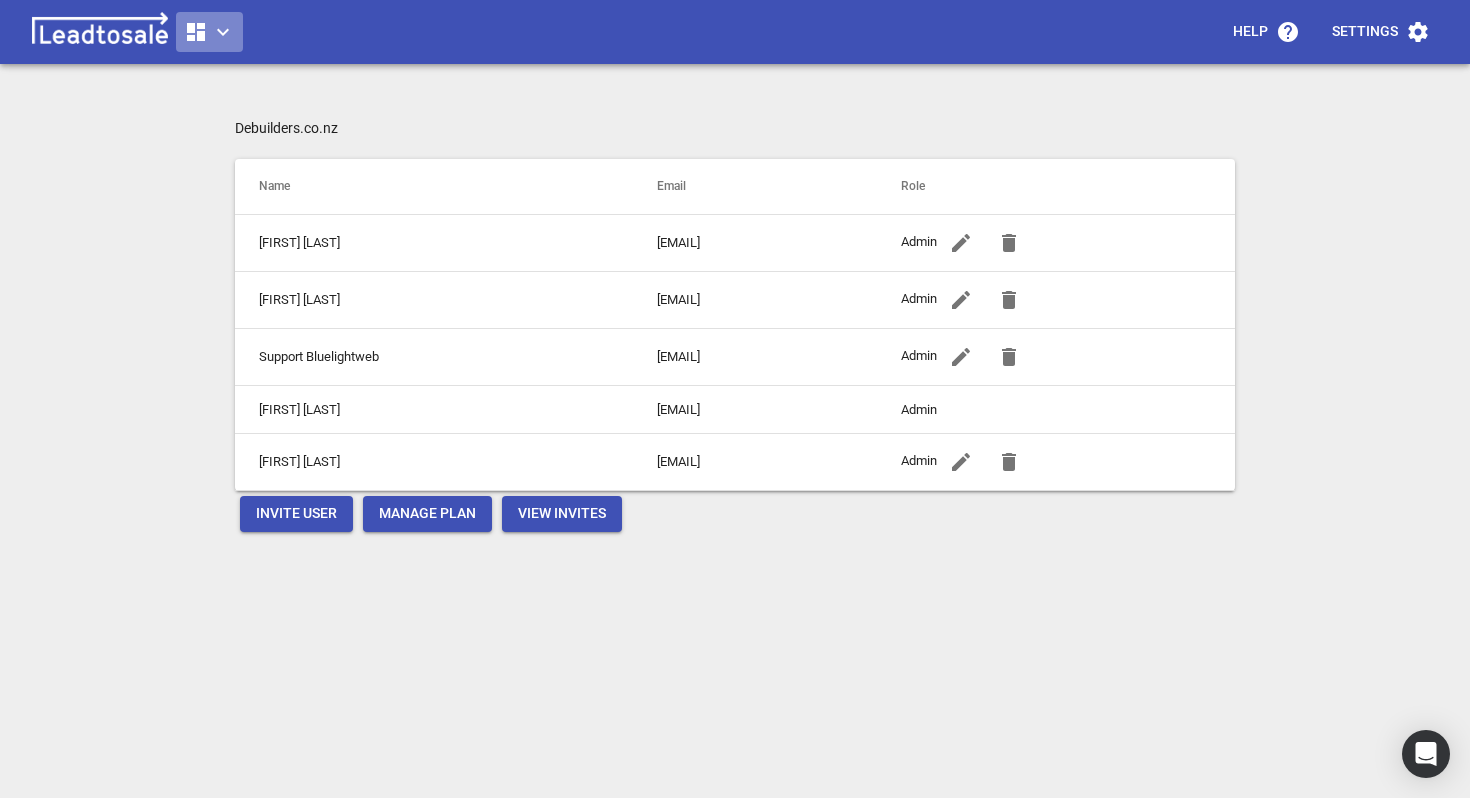 click 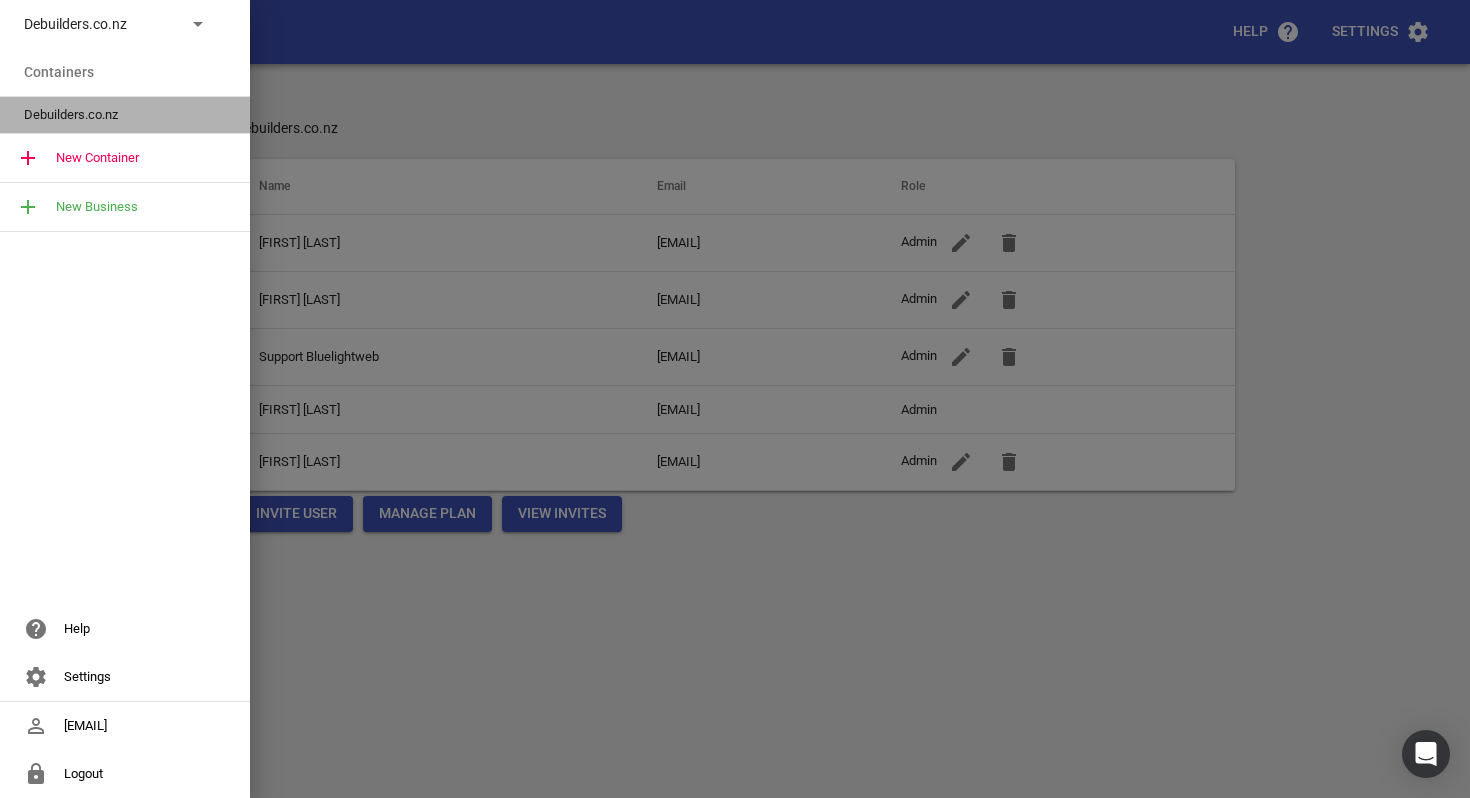 click on "Debuilders.co.nz" at bounding box center [117, 115] 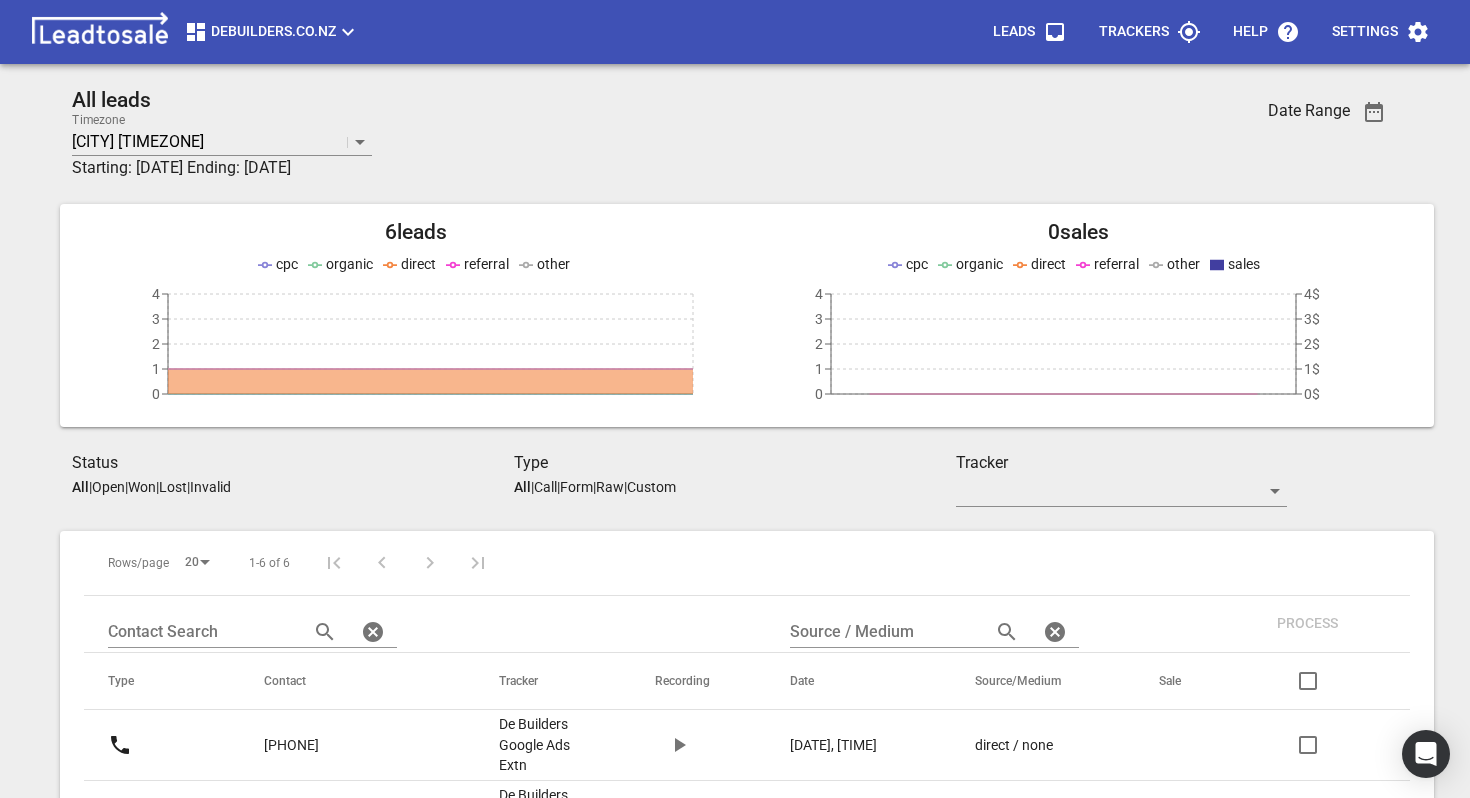click on "Trackers" at bounding box center [1150, 32] 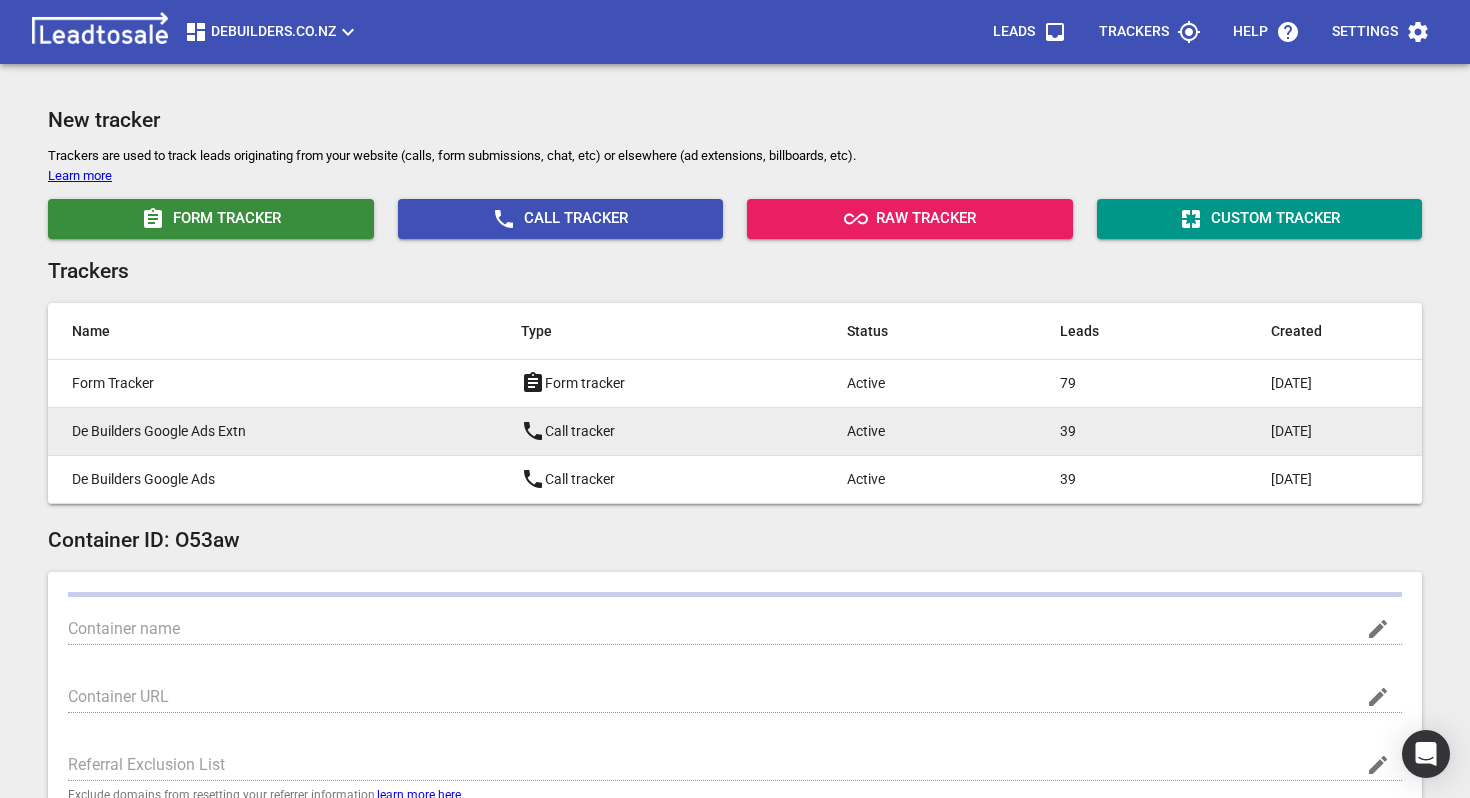 type on "Debuilders.co.nz" 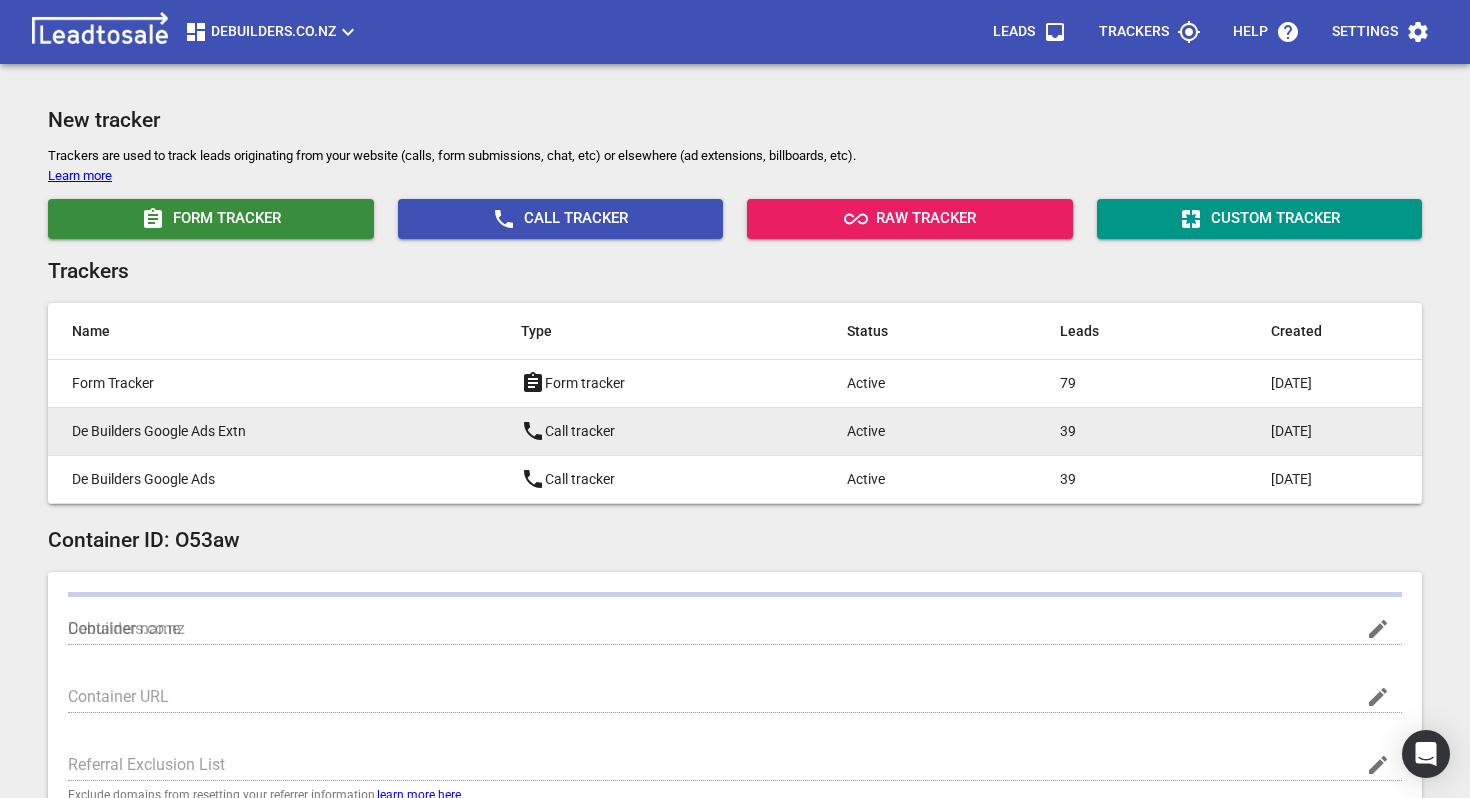 type on "https://debuilders.co.nz/" 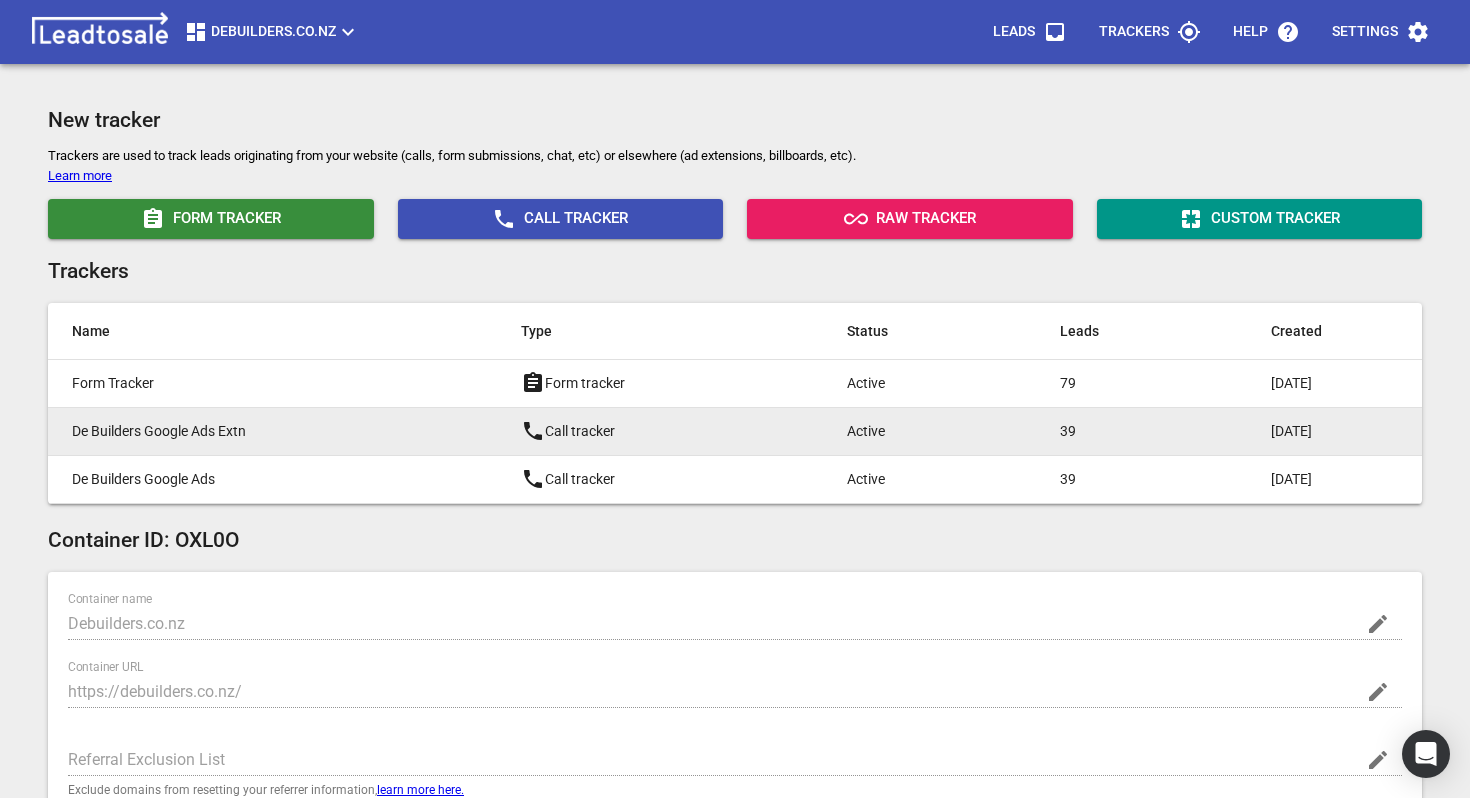 click on "De Builders Google Ads Extn" at bounding box center [256, 431] 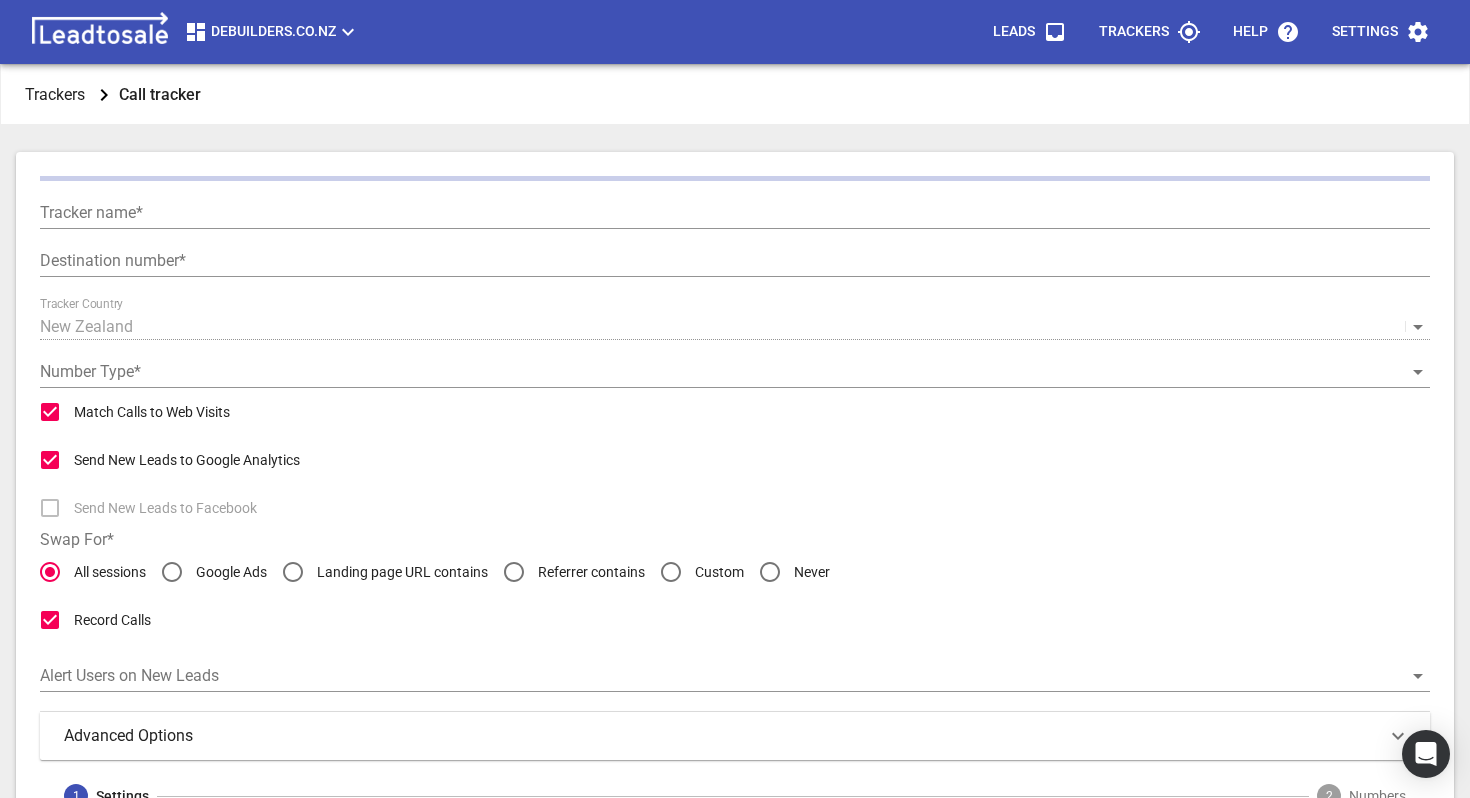 type on "De Builders Google Ads Extn" 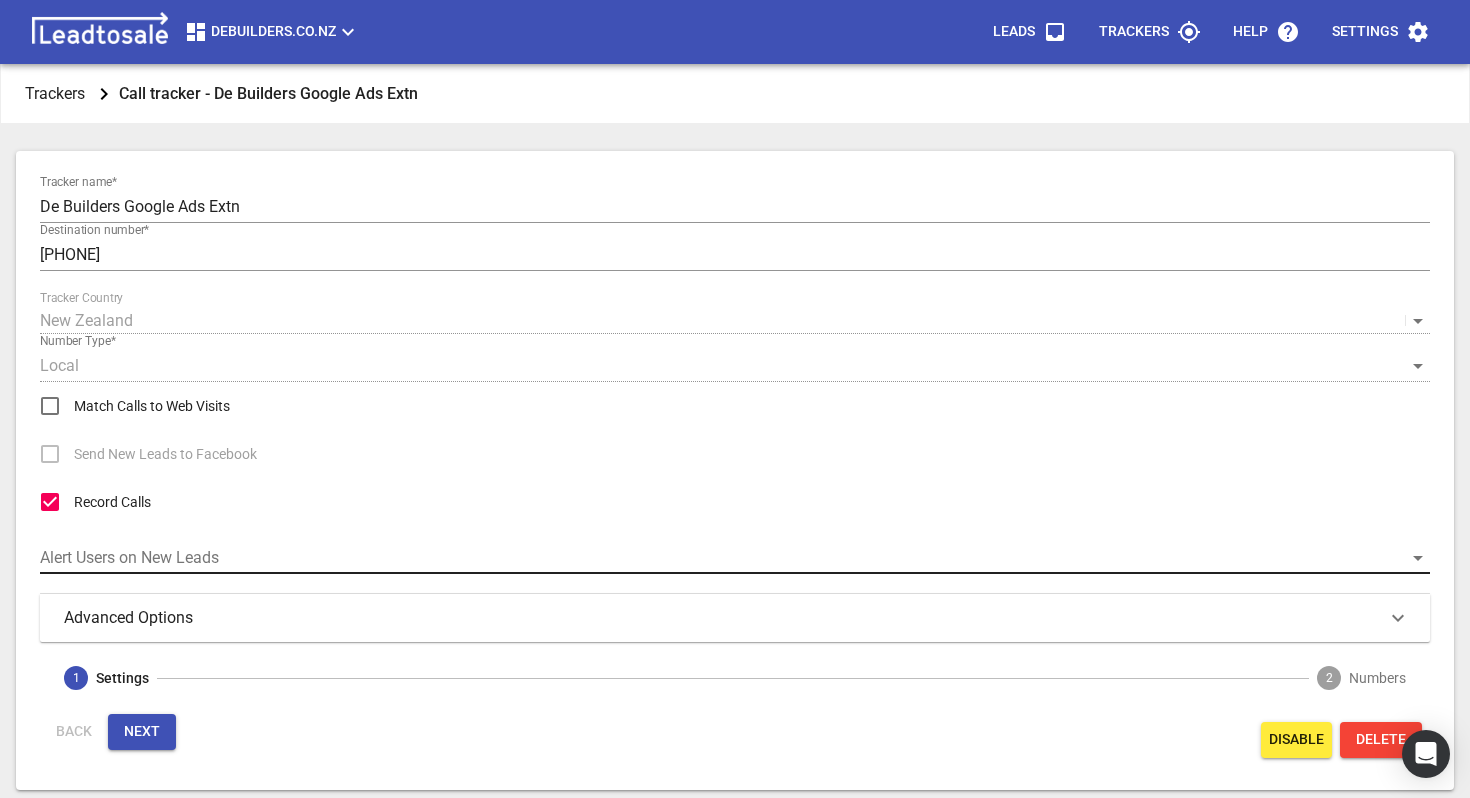 scroll, scrollTop: 65, scrollLeft: 0, axis: vertical 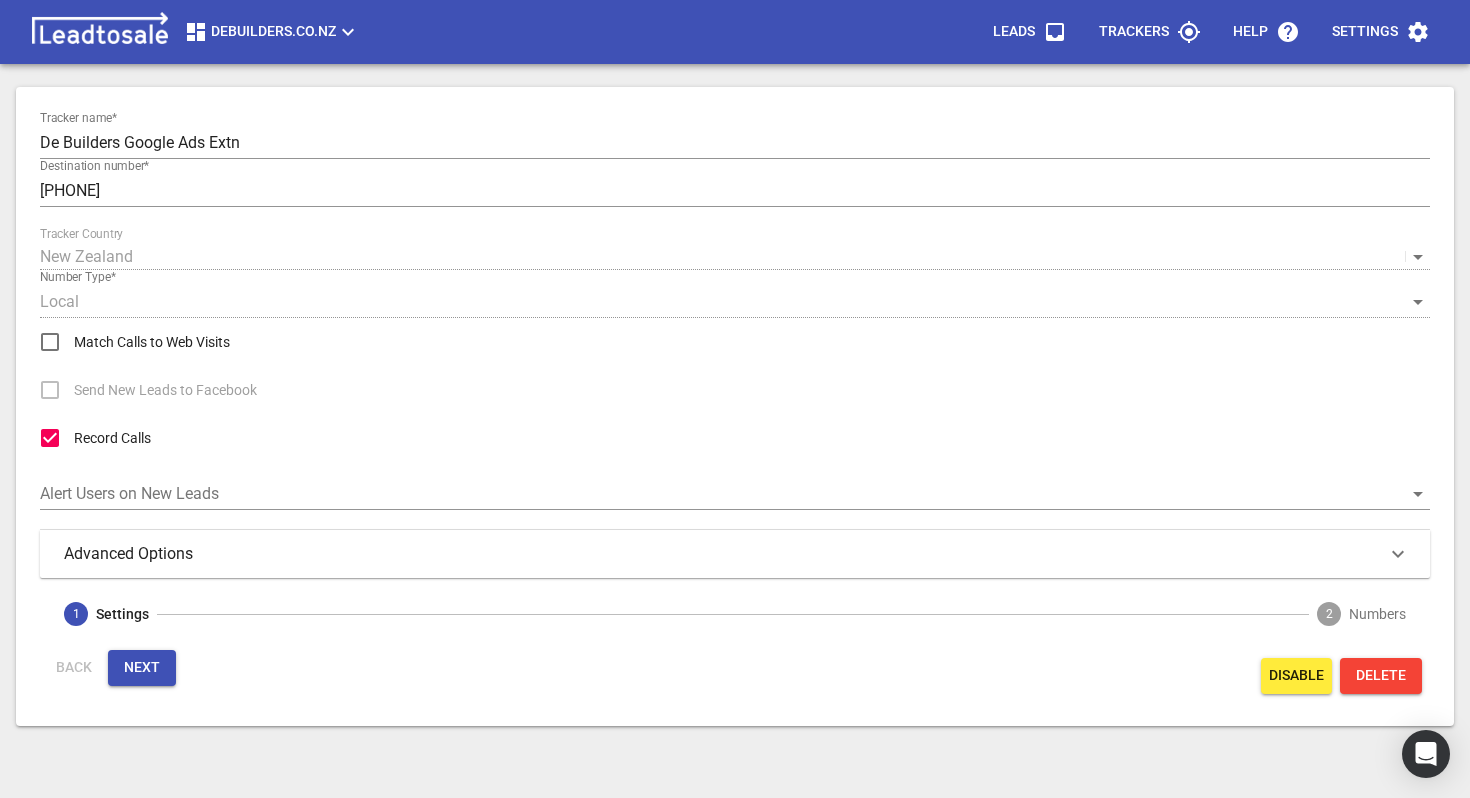 click on "Next" at bounding box center (142, 668) 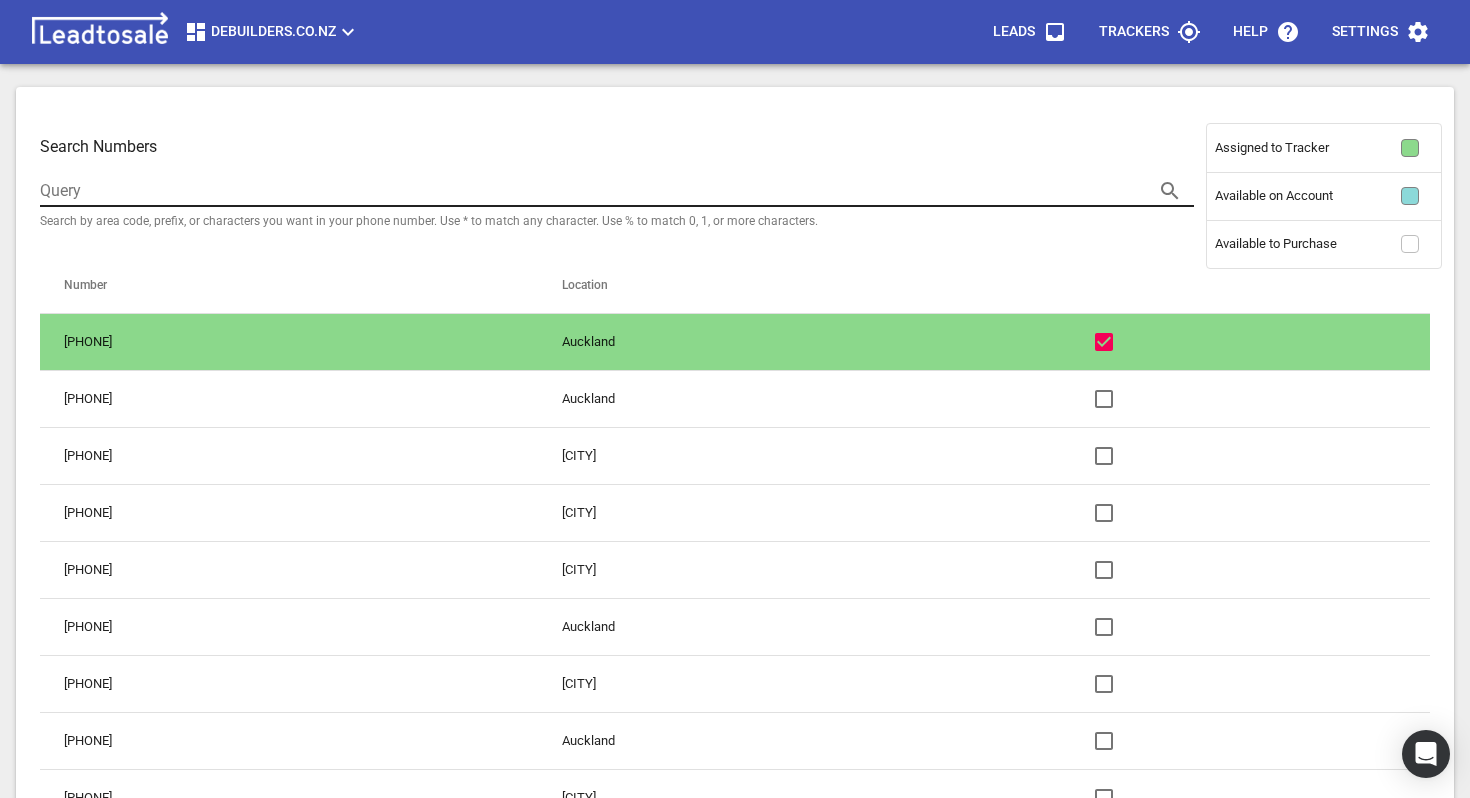 click at bounding box center [589, 191] 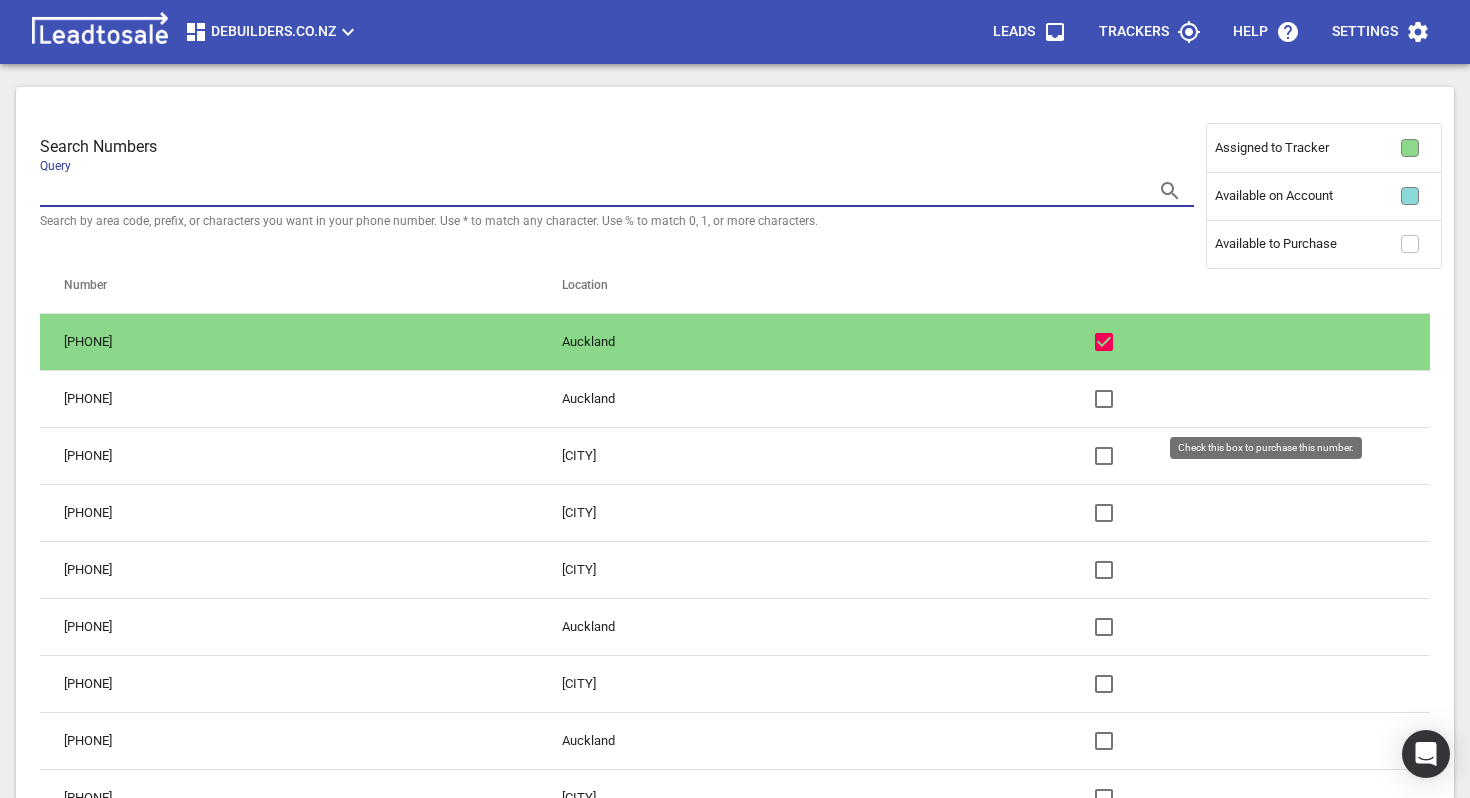 click at bounding box center [1104, 399] 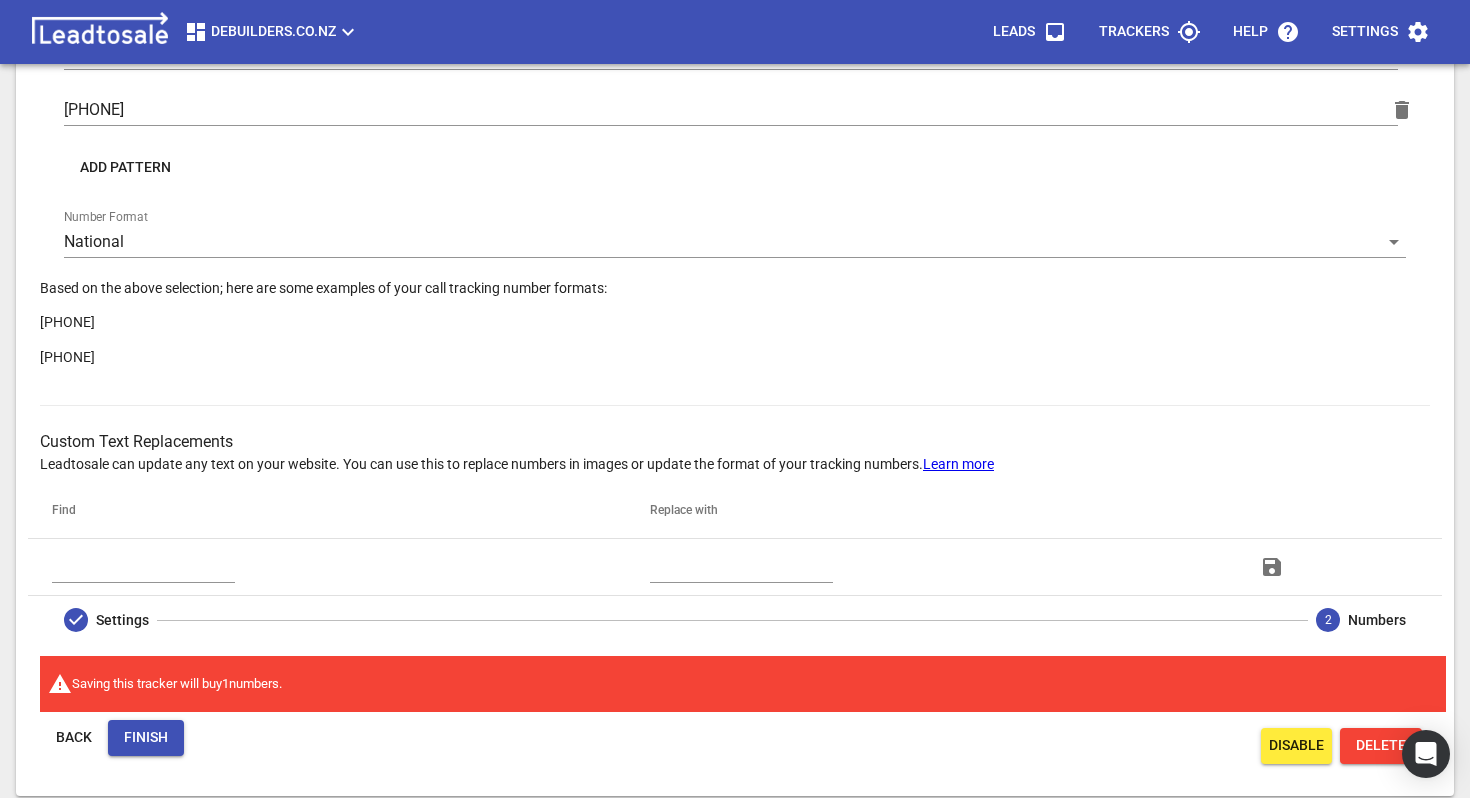 scroll, scrollTop: 1155, scrollLeft: 0, axis: vertical 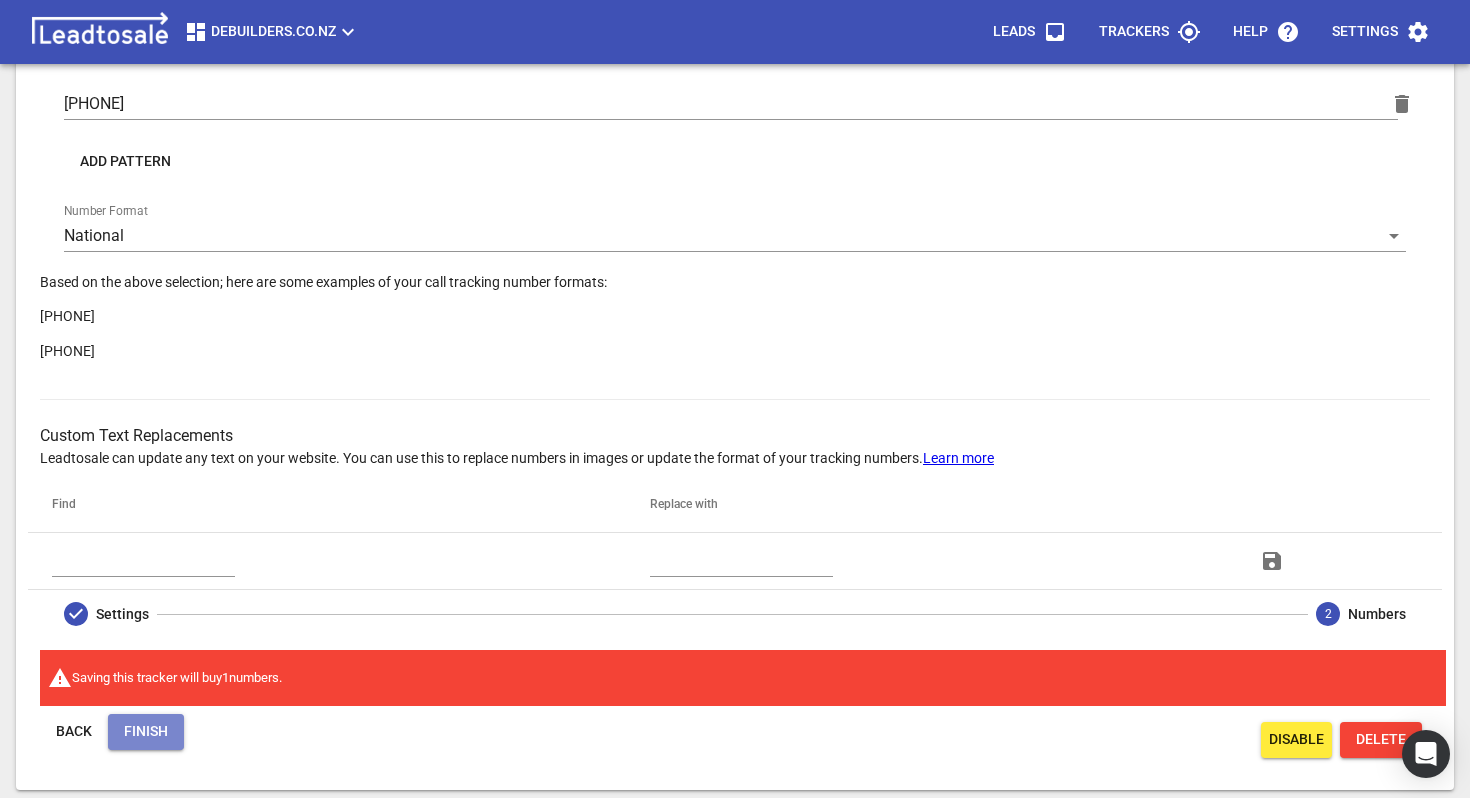 click on "Finish" at bounding box center (146, 732) 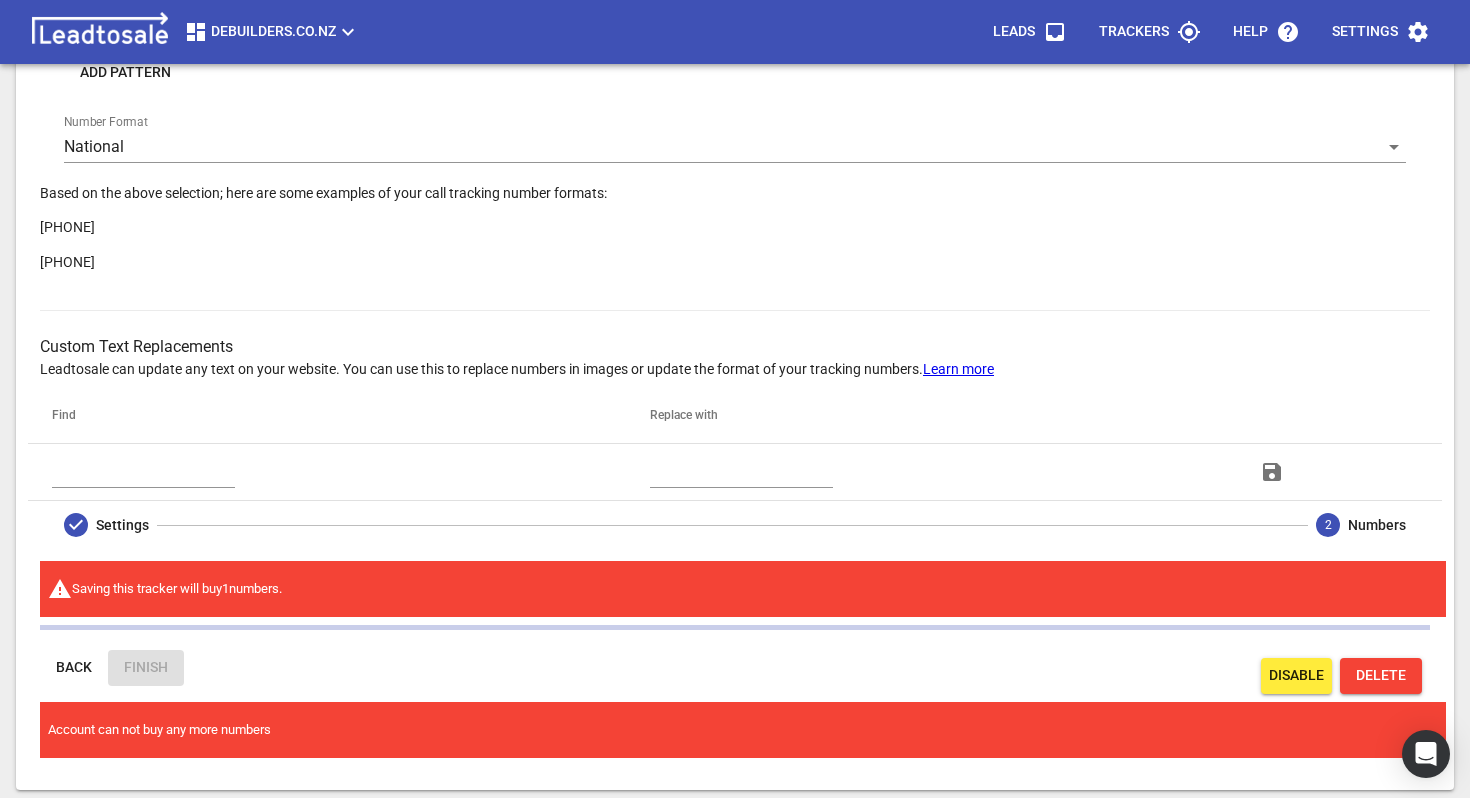 scroll, scrollTop: 0, scrollLeft: 0, axis: both 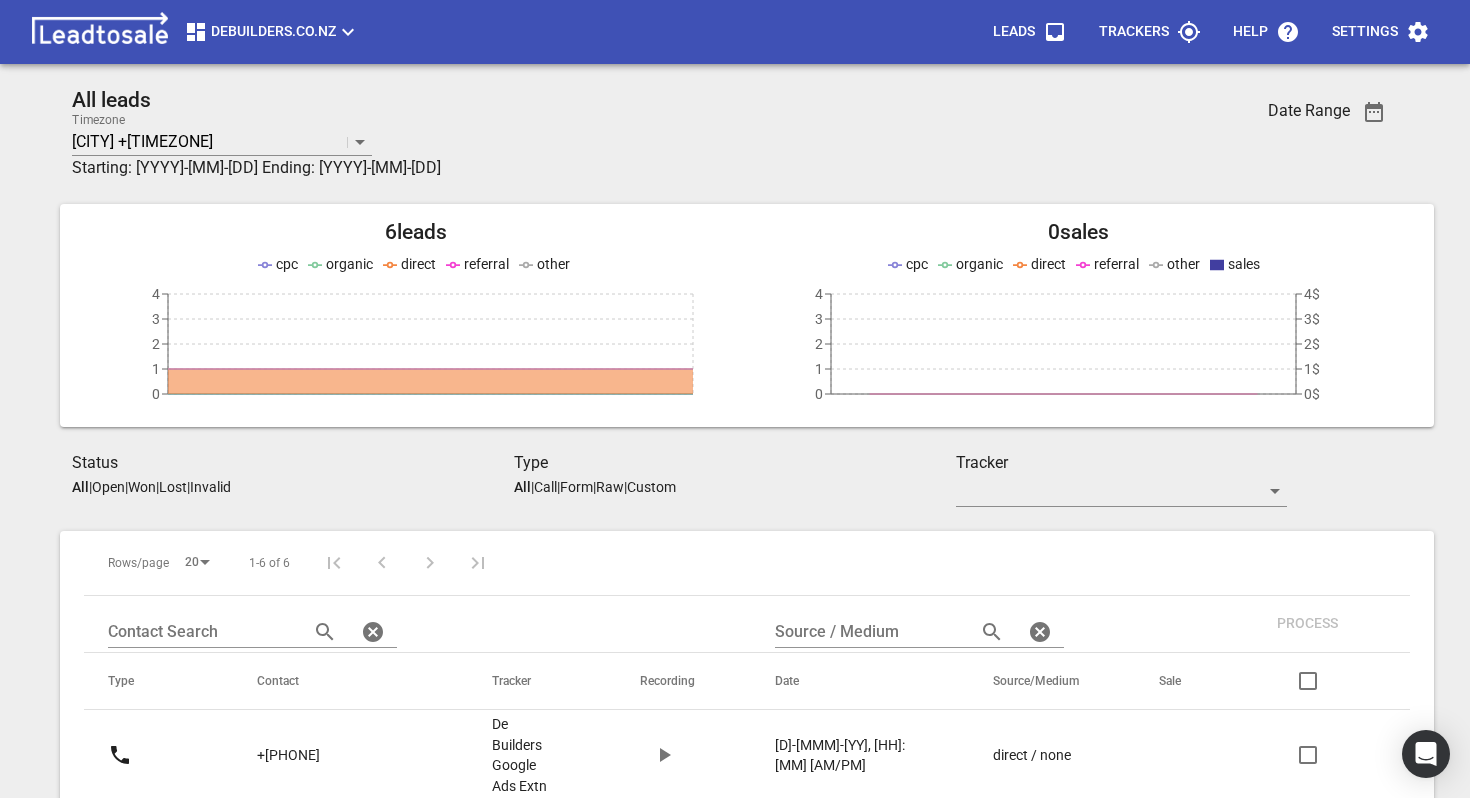 click on "Debuilders.co.nz" at bounding box center (272, 32) 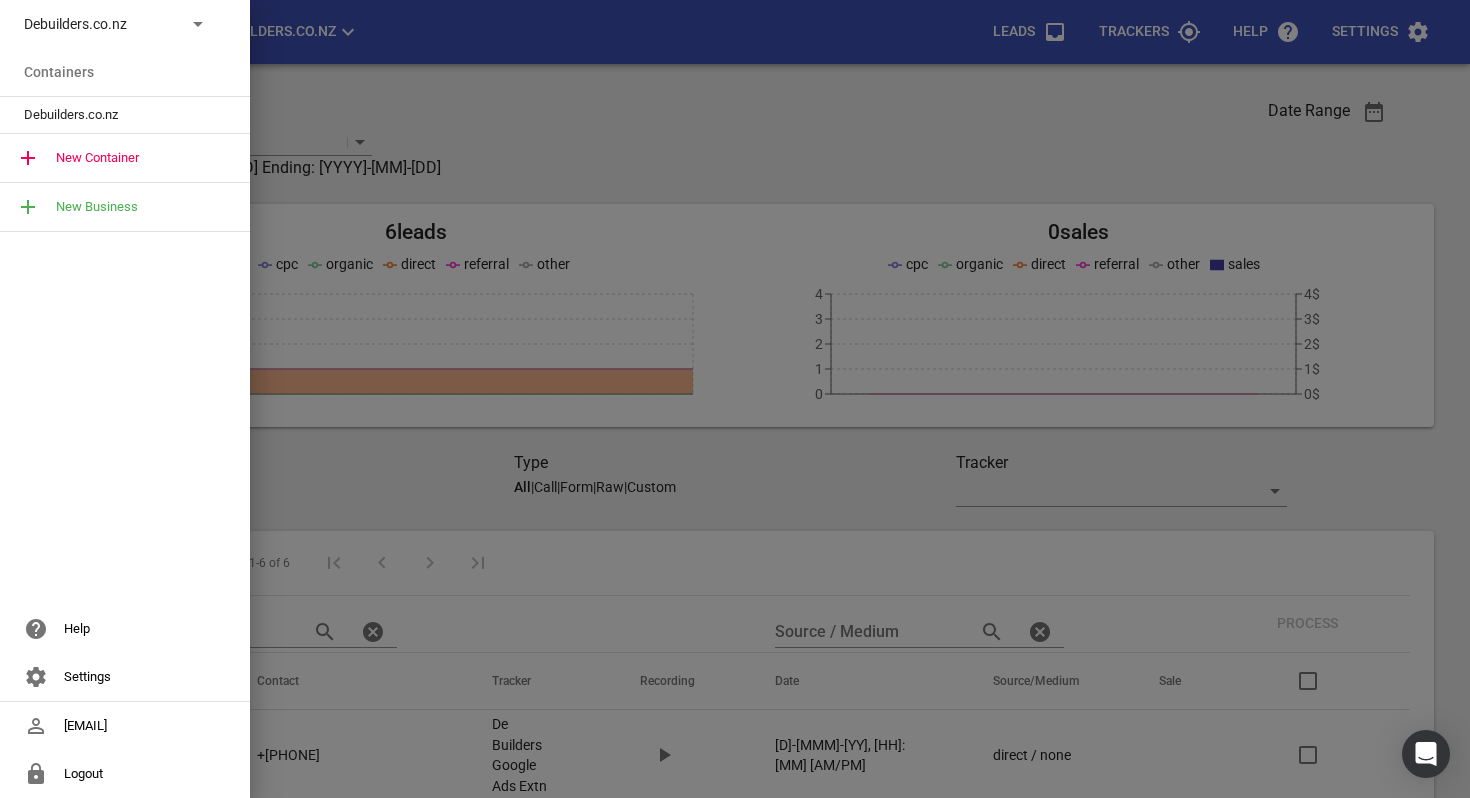 click at bounding box center (735, 399) 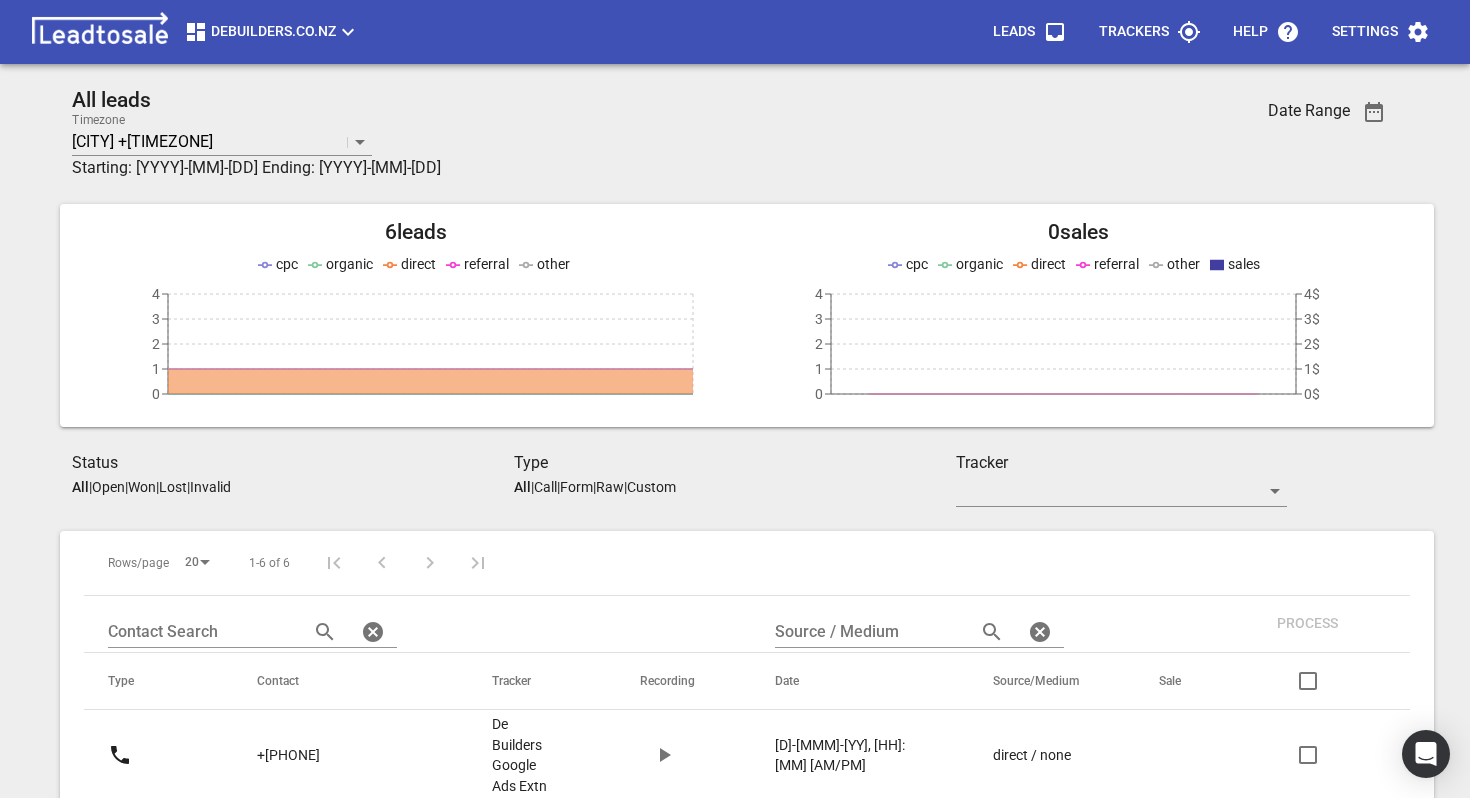 click on "Trackers" at bounding box center (1150, 32) 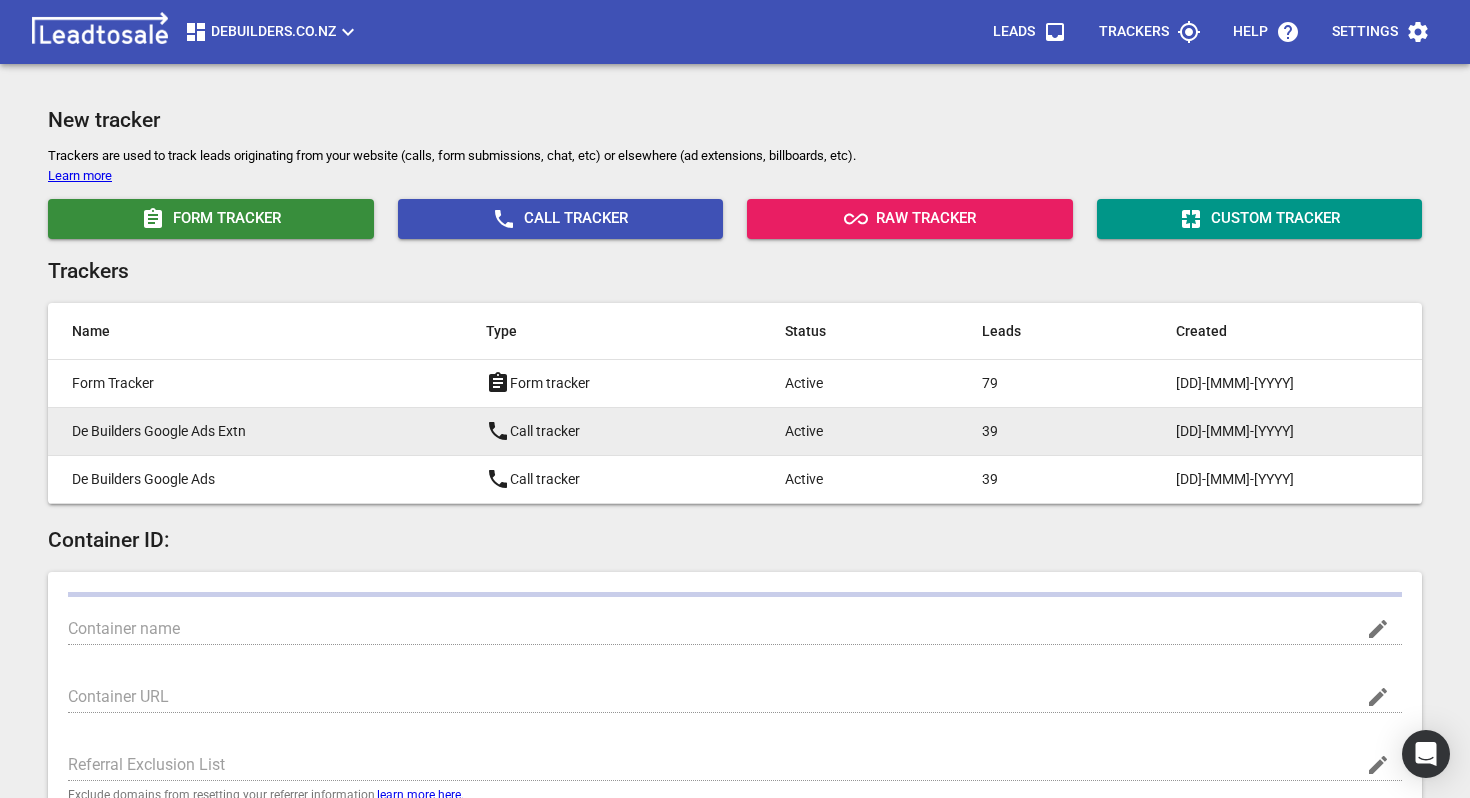 type on "Debuilders.co.nz" 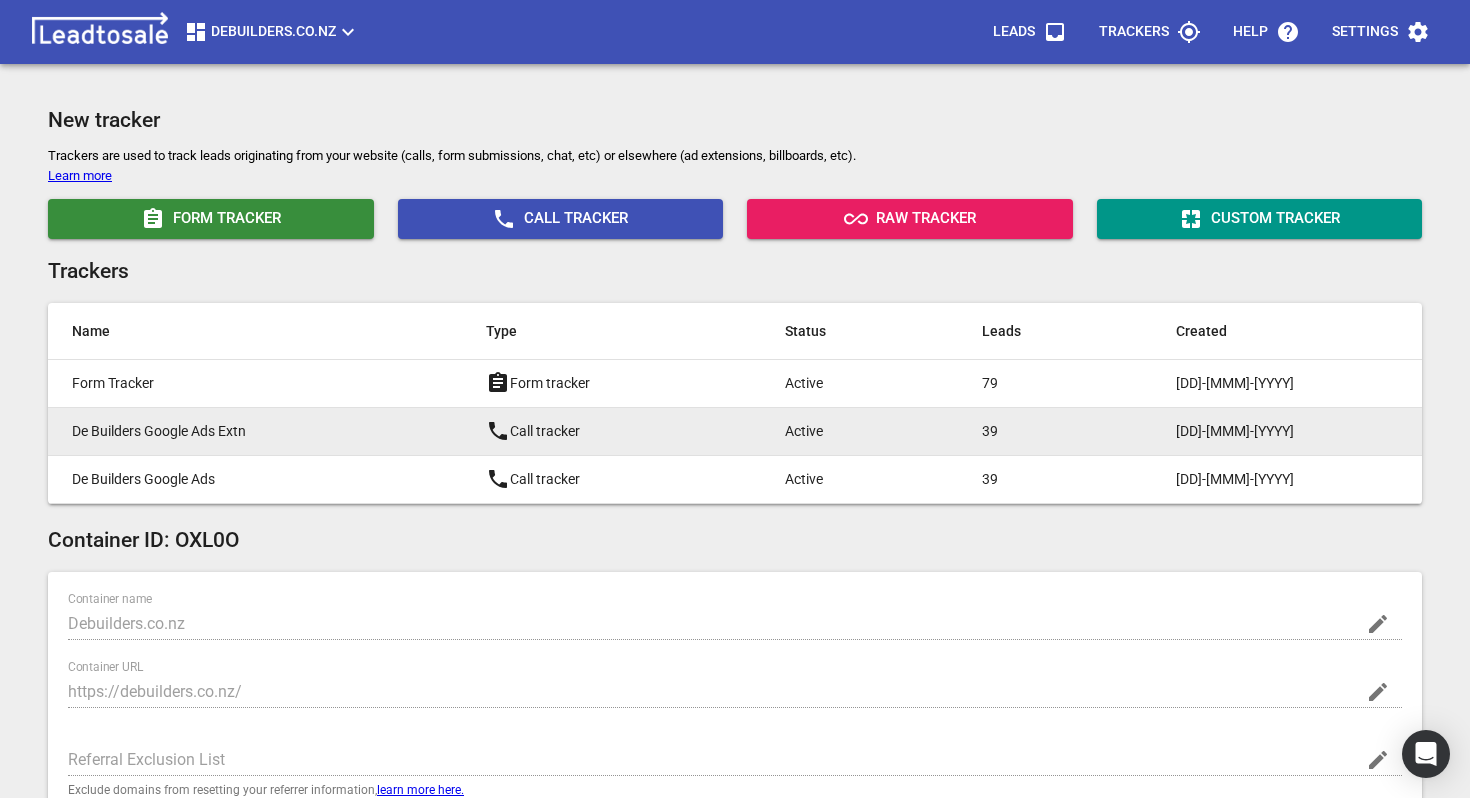 click on "De Builders Google Ads Extn" at bounding box center (239, 431) 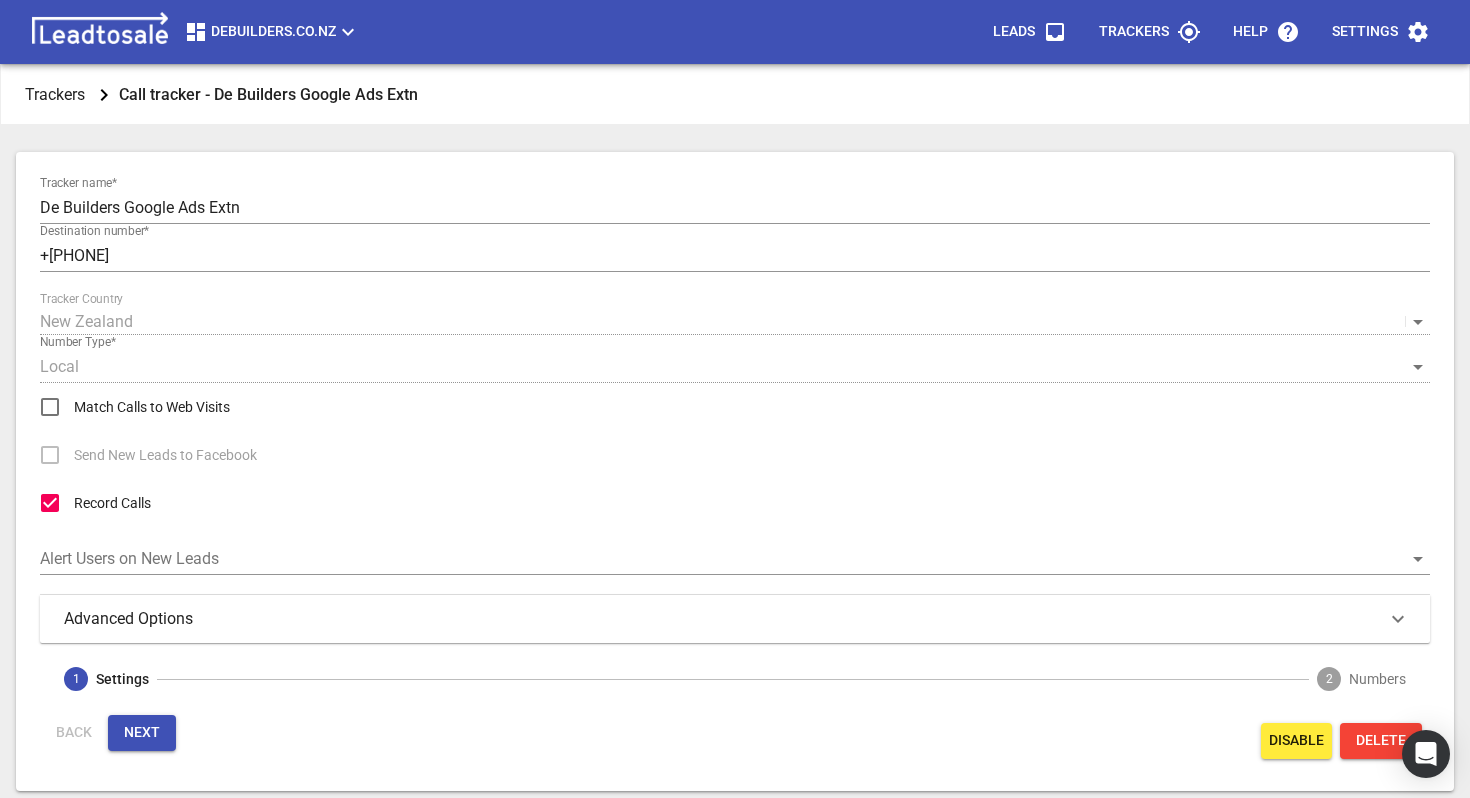 scroll, scrollTop: 65, scrollLeft: 0, axis: vertical 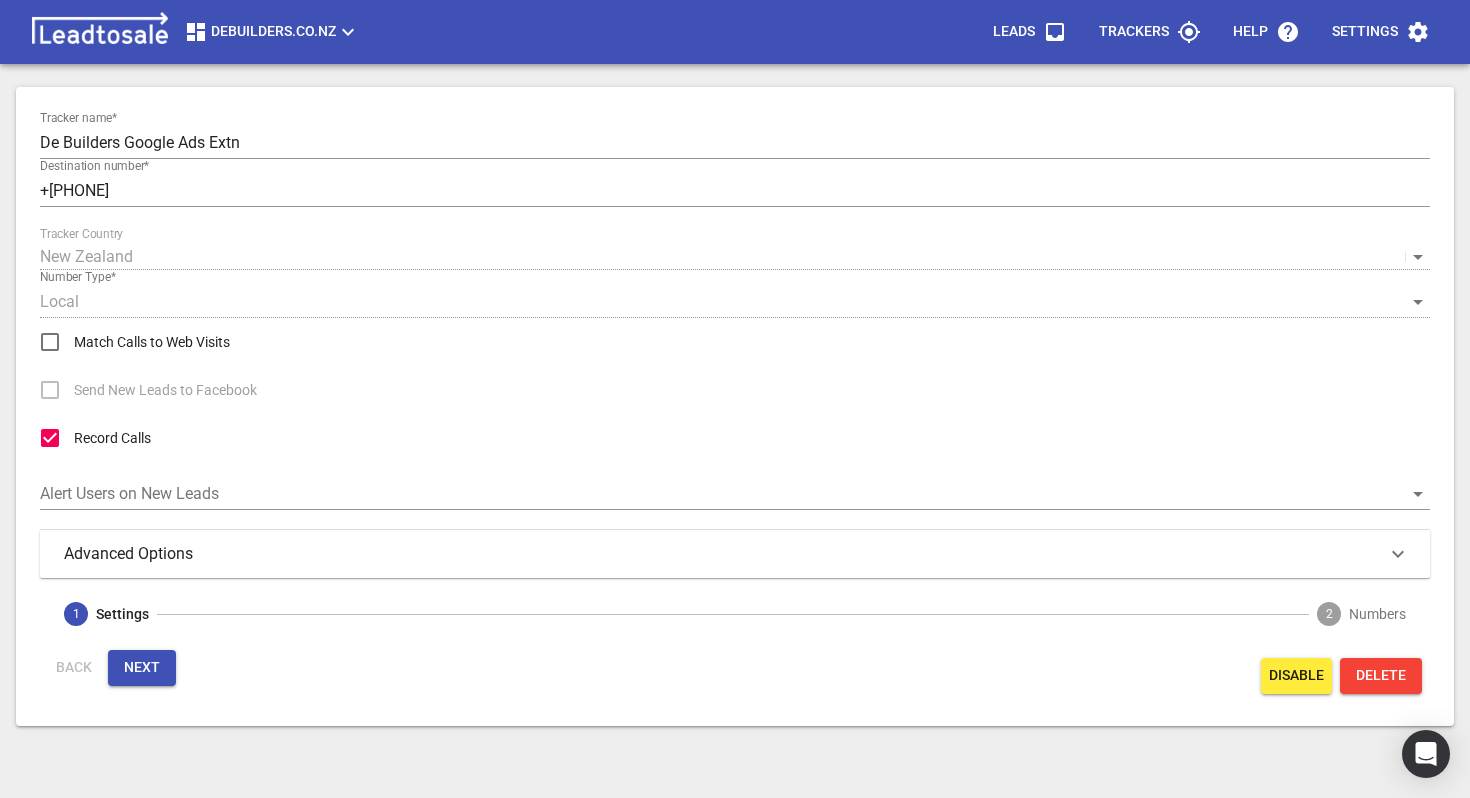 click on "Next" at bounding box center [142, 668] 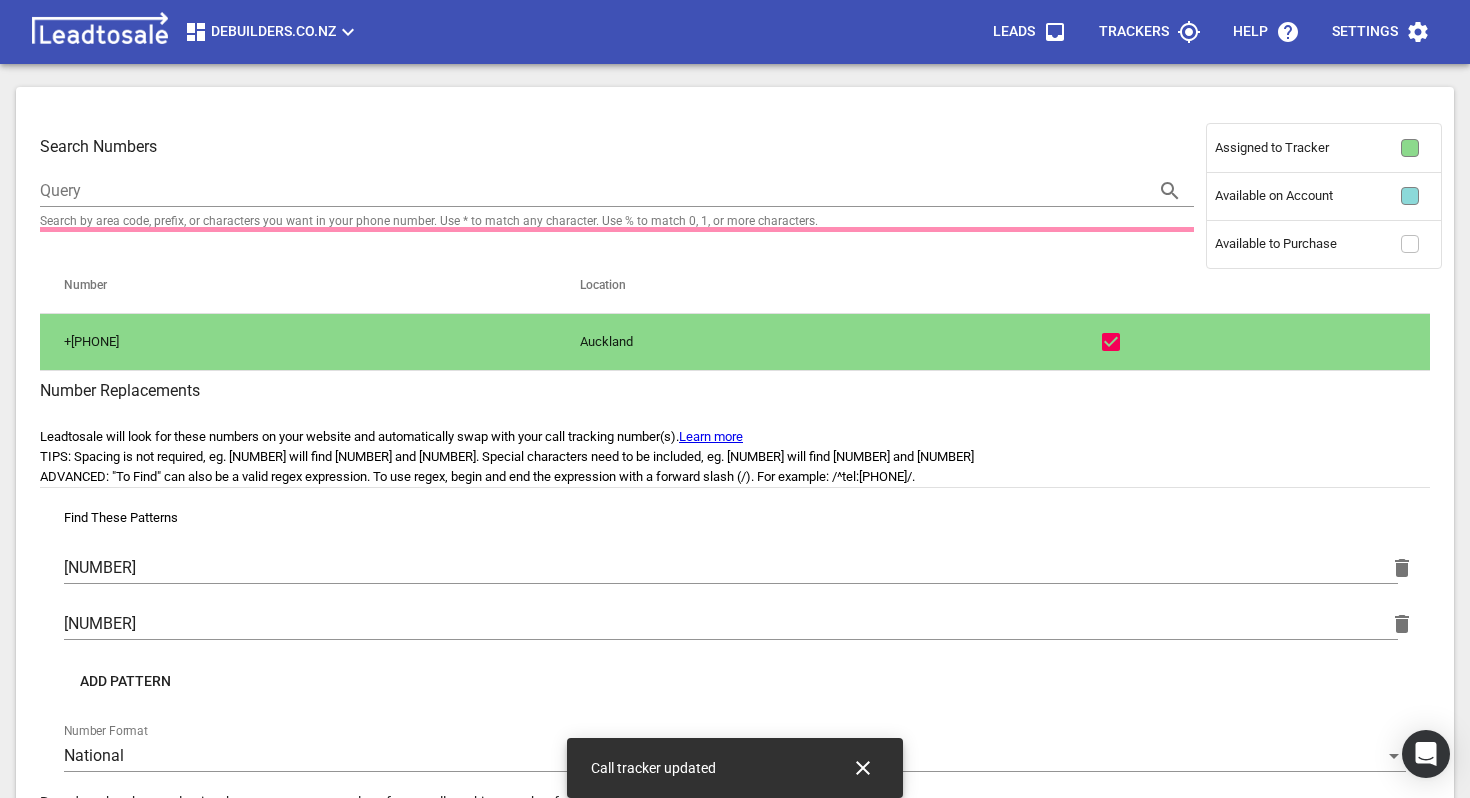 click on "Query" at bounding box center (617, 183) 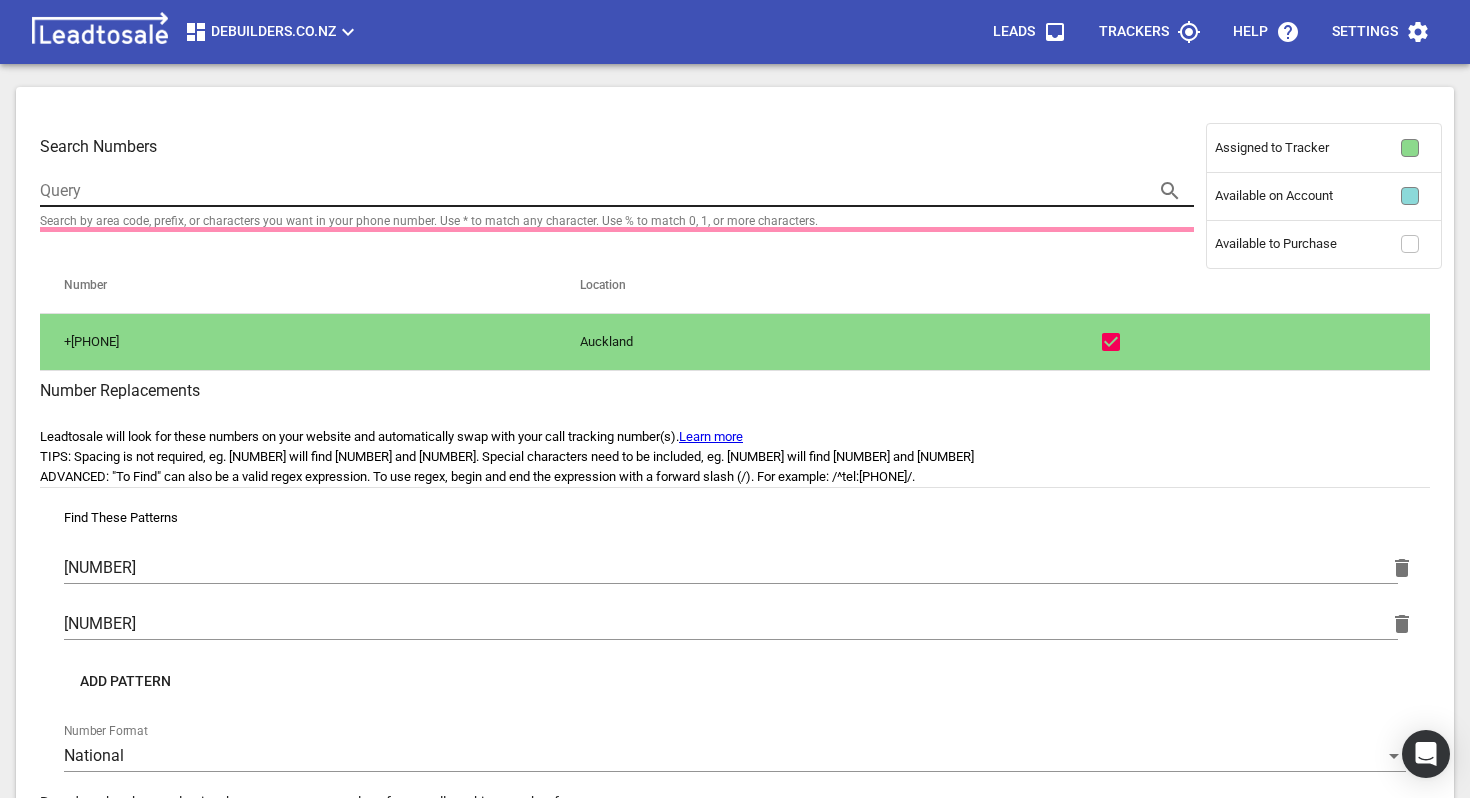 click at bounding box center (589, 191) 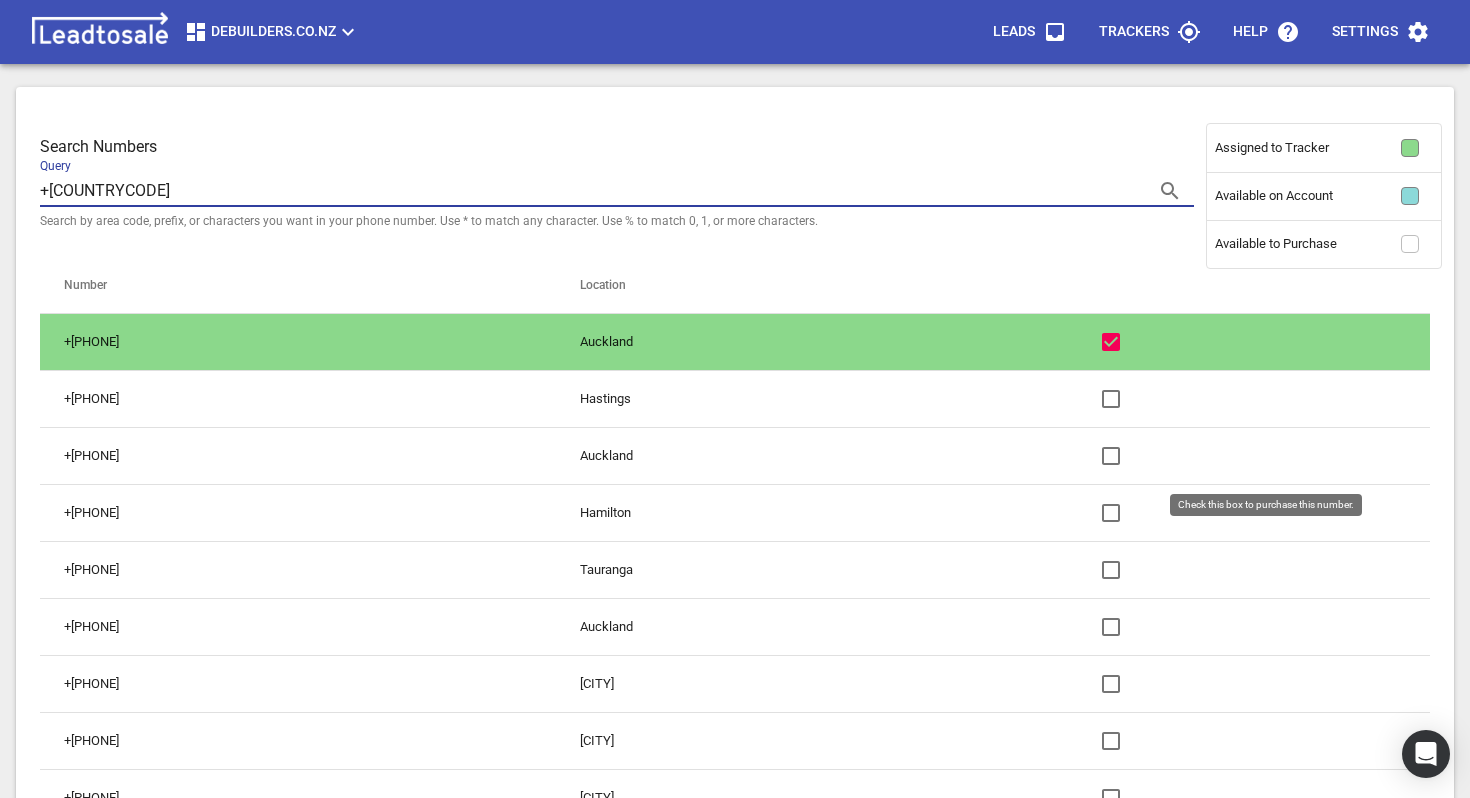 type on "+649" 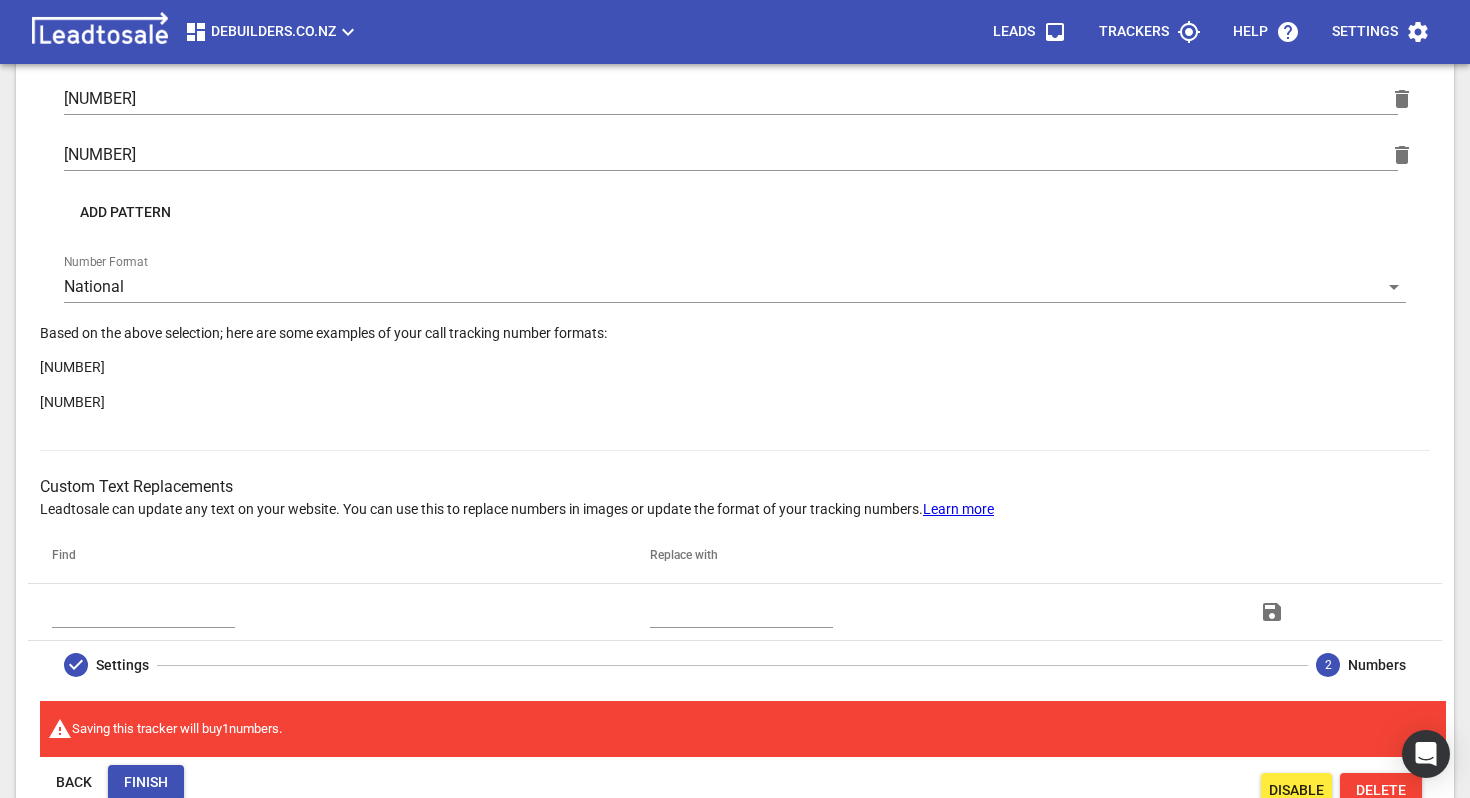 scroll, scrollTop: 1155, scrollLeft: 0, axis: vertical 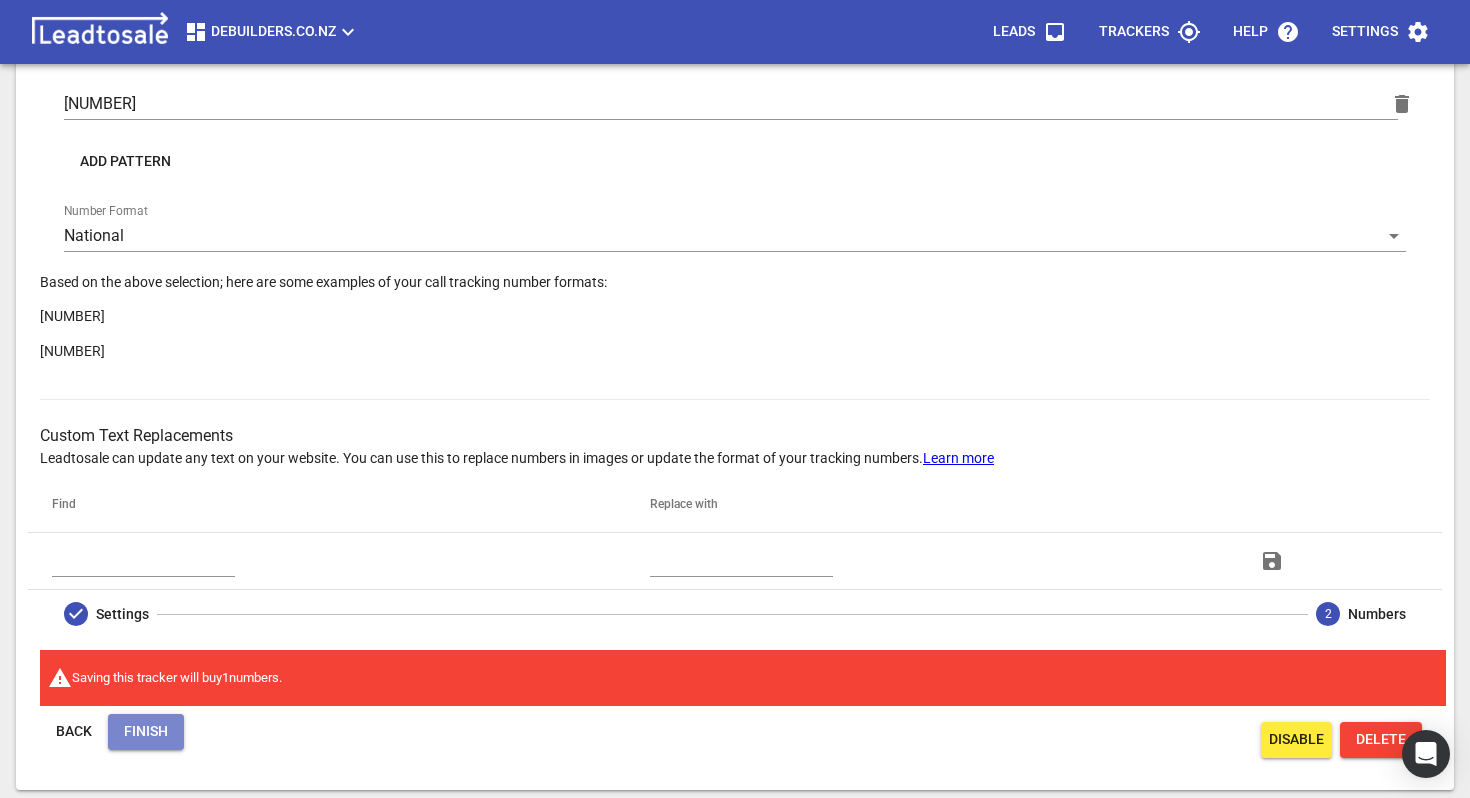 click on "Finish" at bounding box center (146, 732) 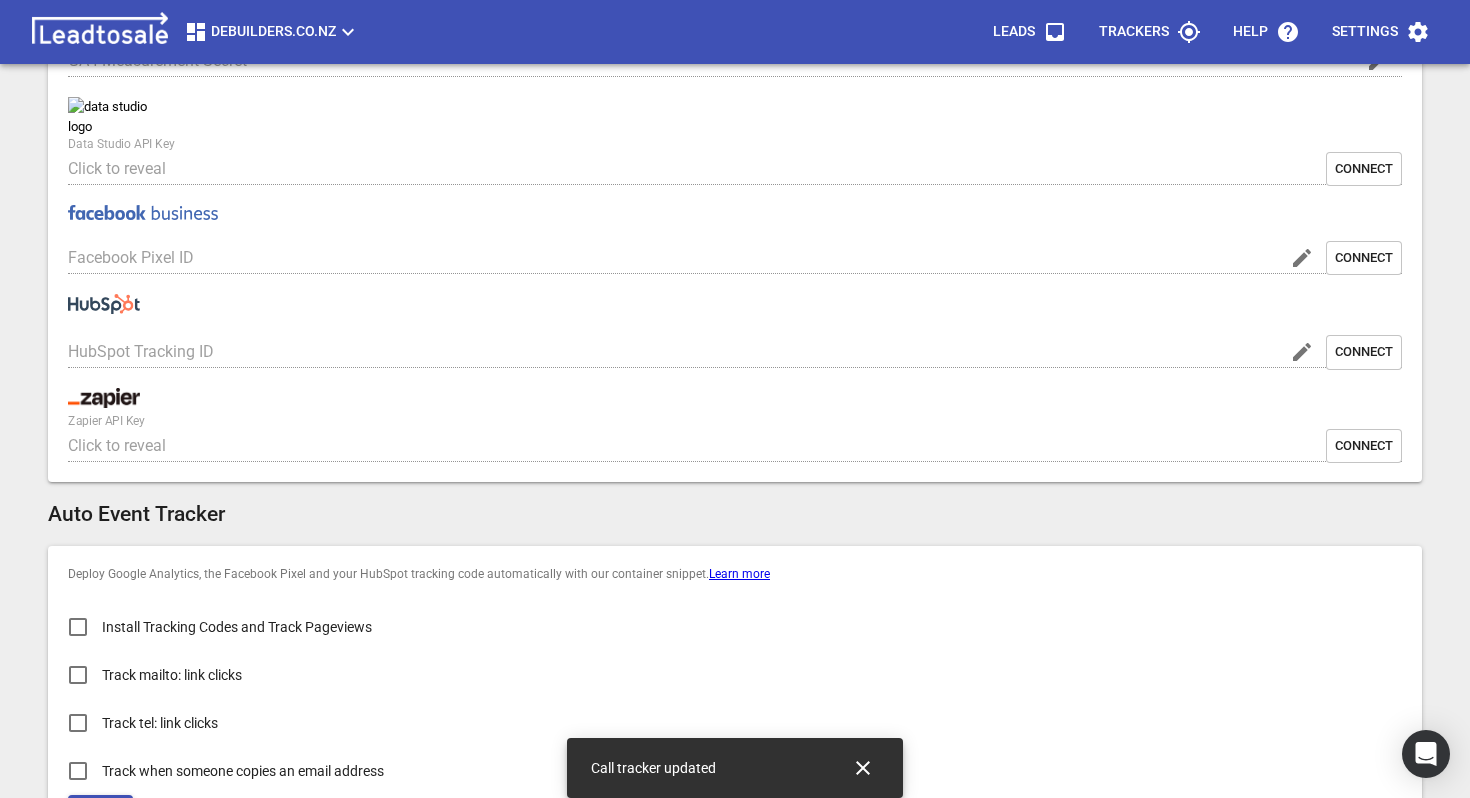 scroll, scrollTop: 892, scrollLeft: 0, axis: vertical 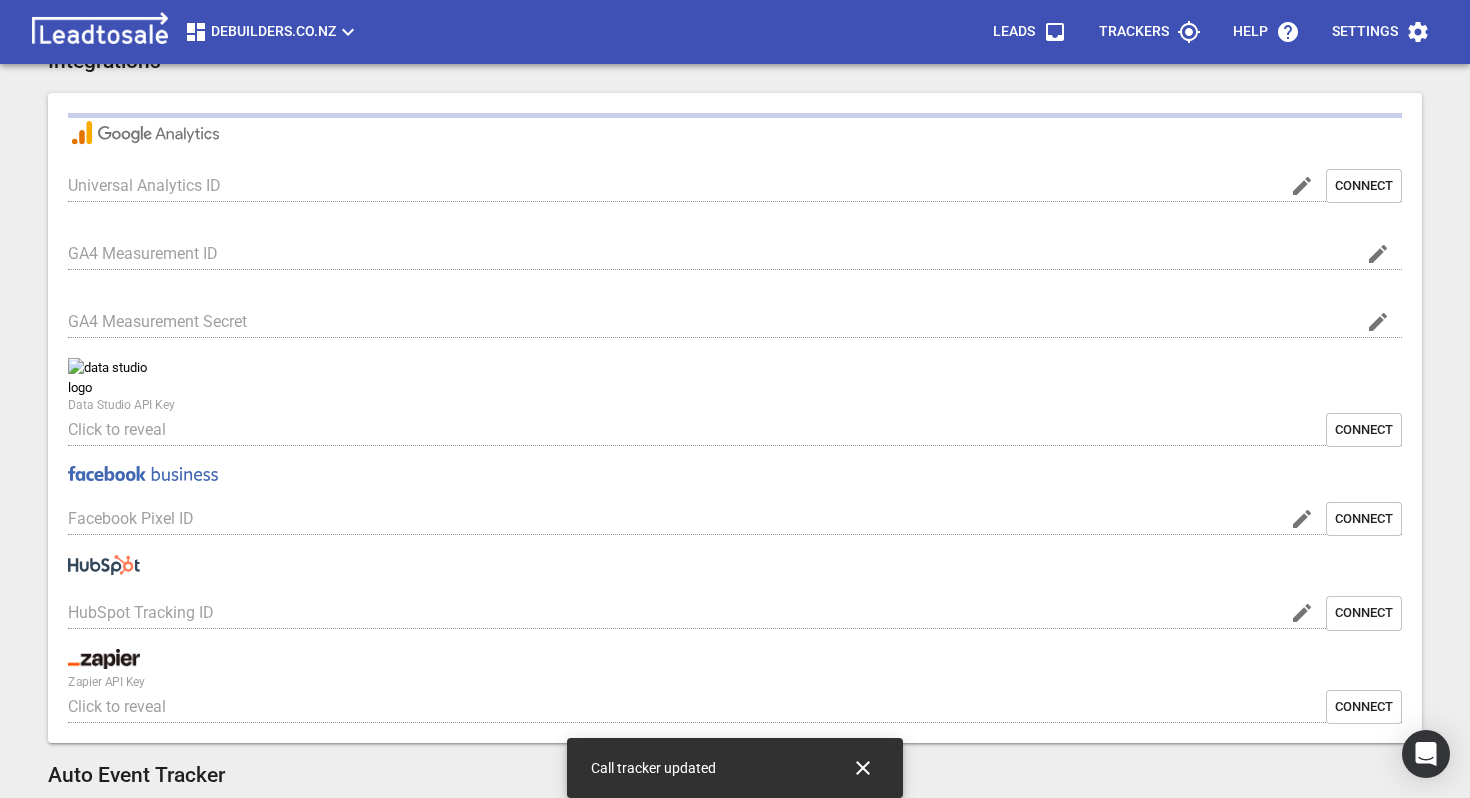 type on "Debuilders.co.nz" 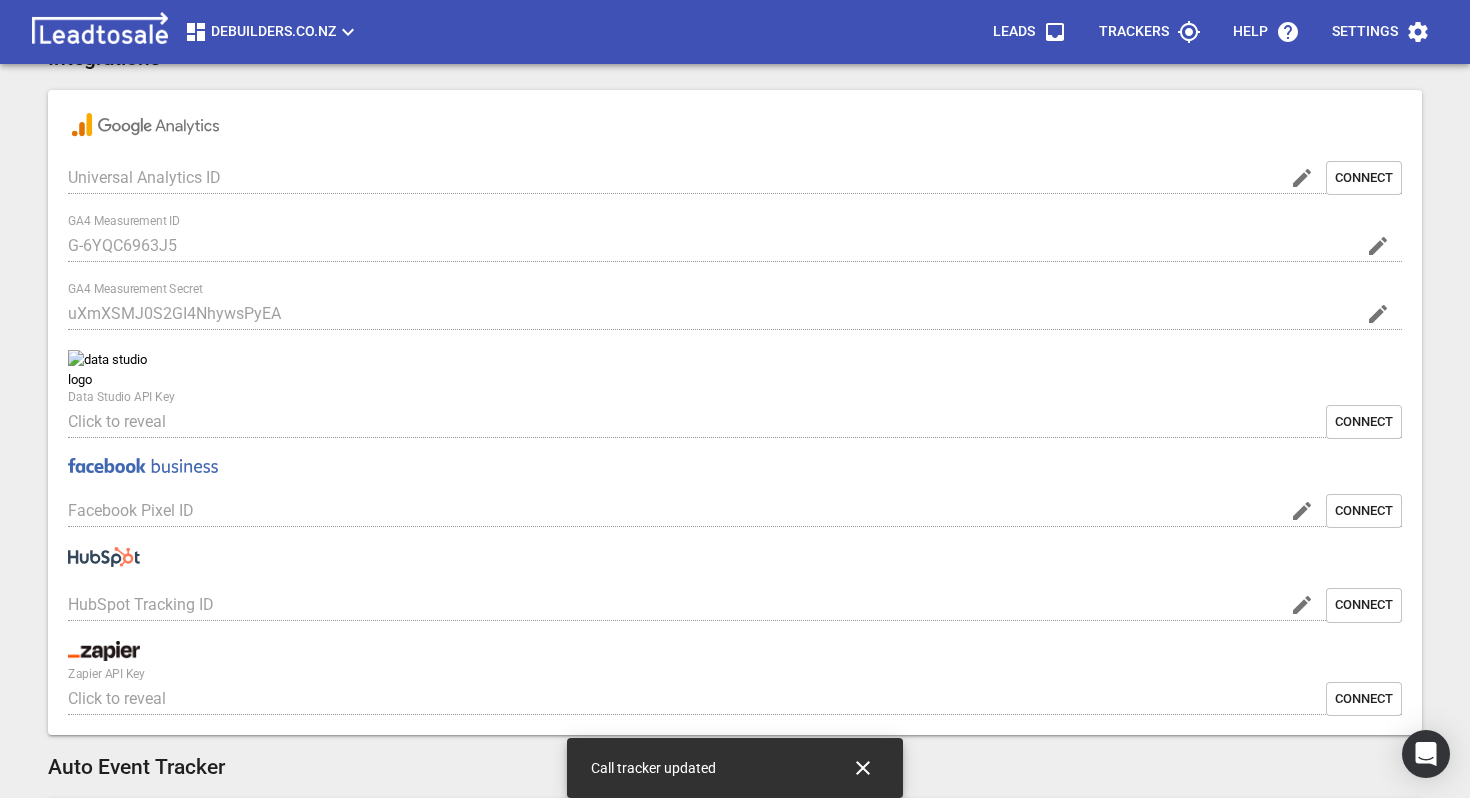 scroll, scrollTop: 0, scrollLeft: 0, axis: both 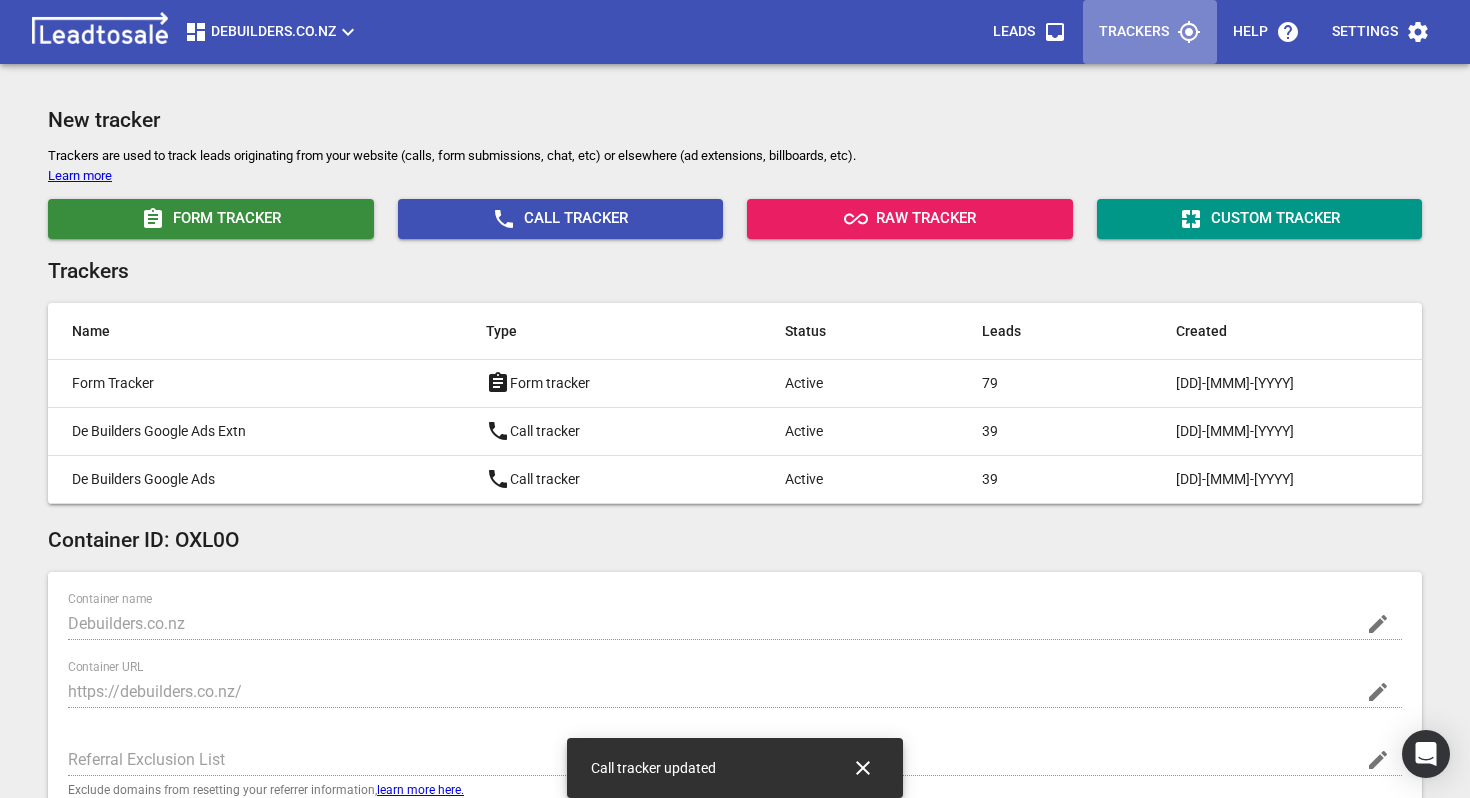 click on "Trackers" at bounding box center [1150, 32] 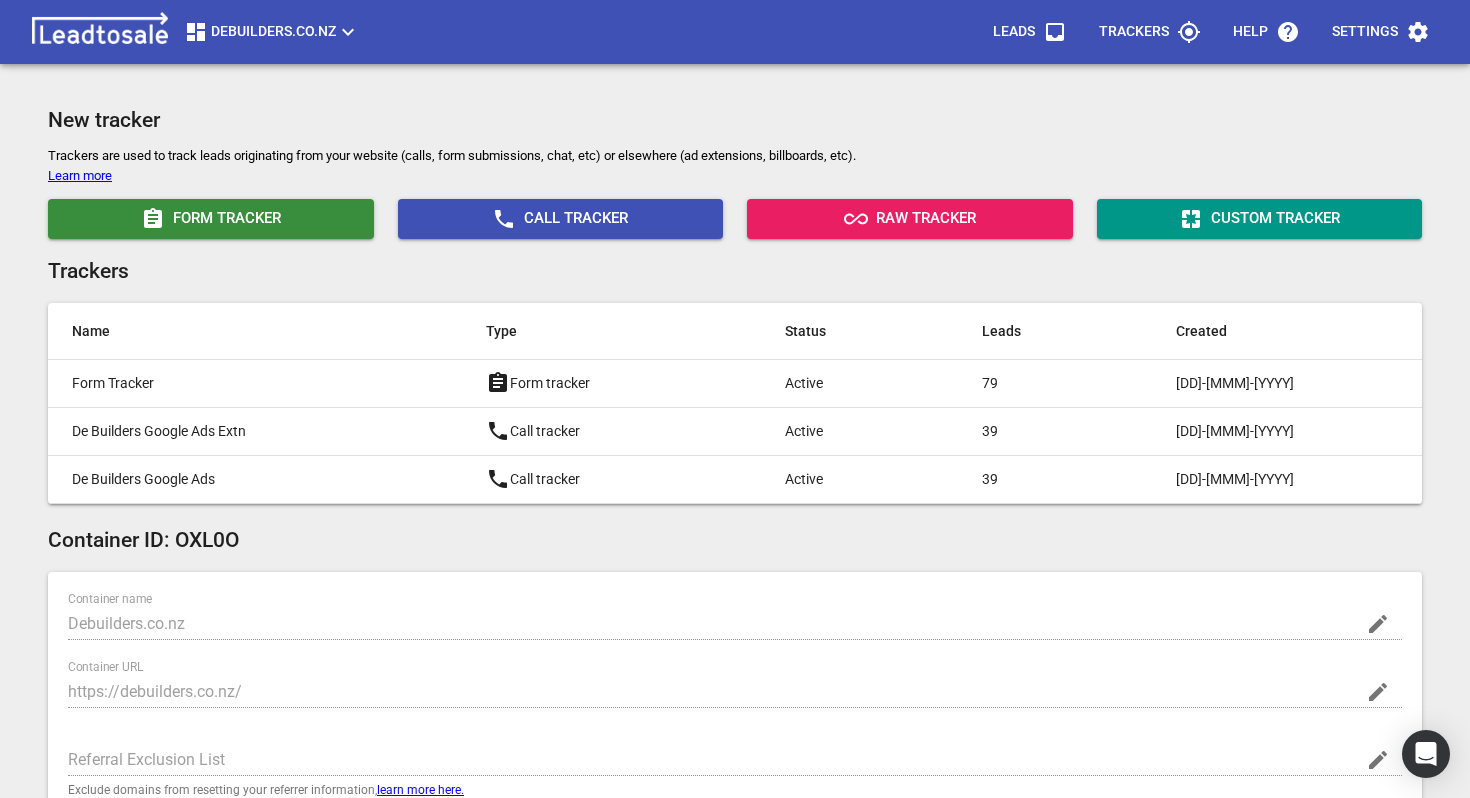 click on "Settings" at bounding box center (1365, 32) 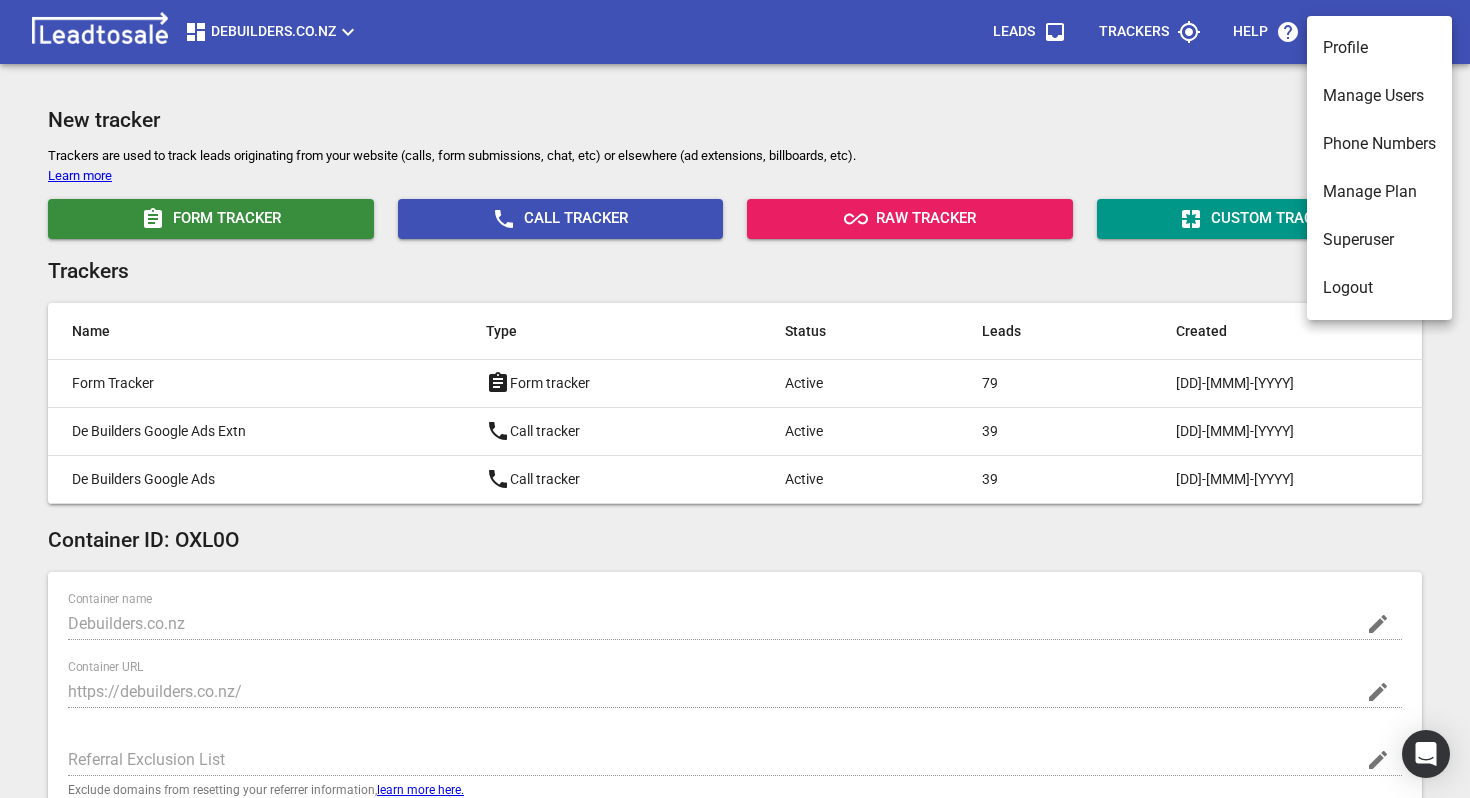 click at bounding box center [735, 399] 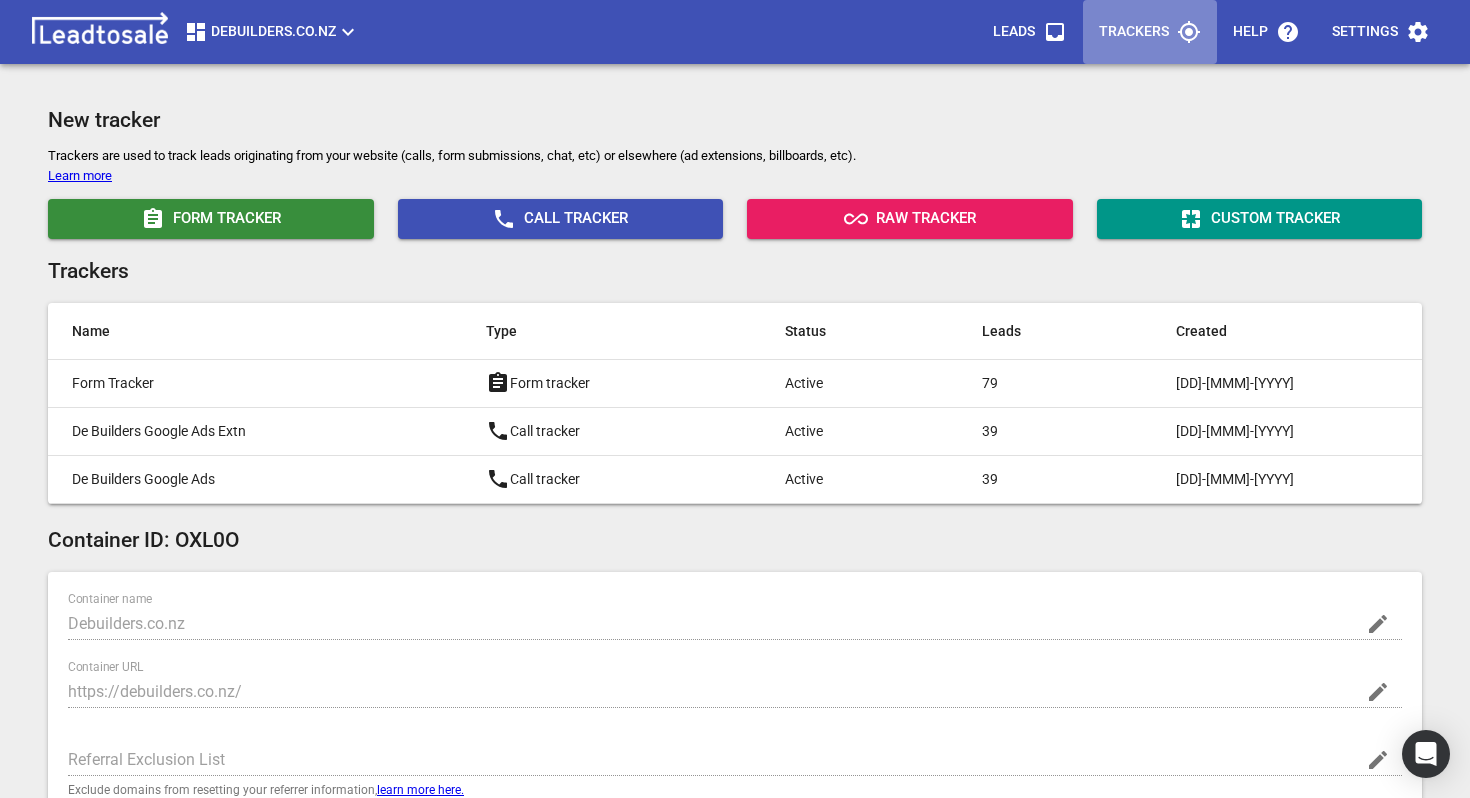 click on "Trackers" at bounding box center (1134, 32) 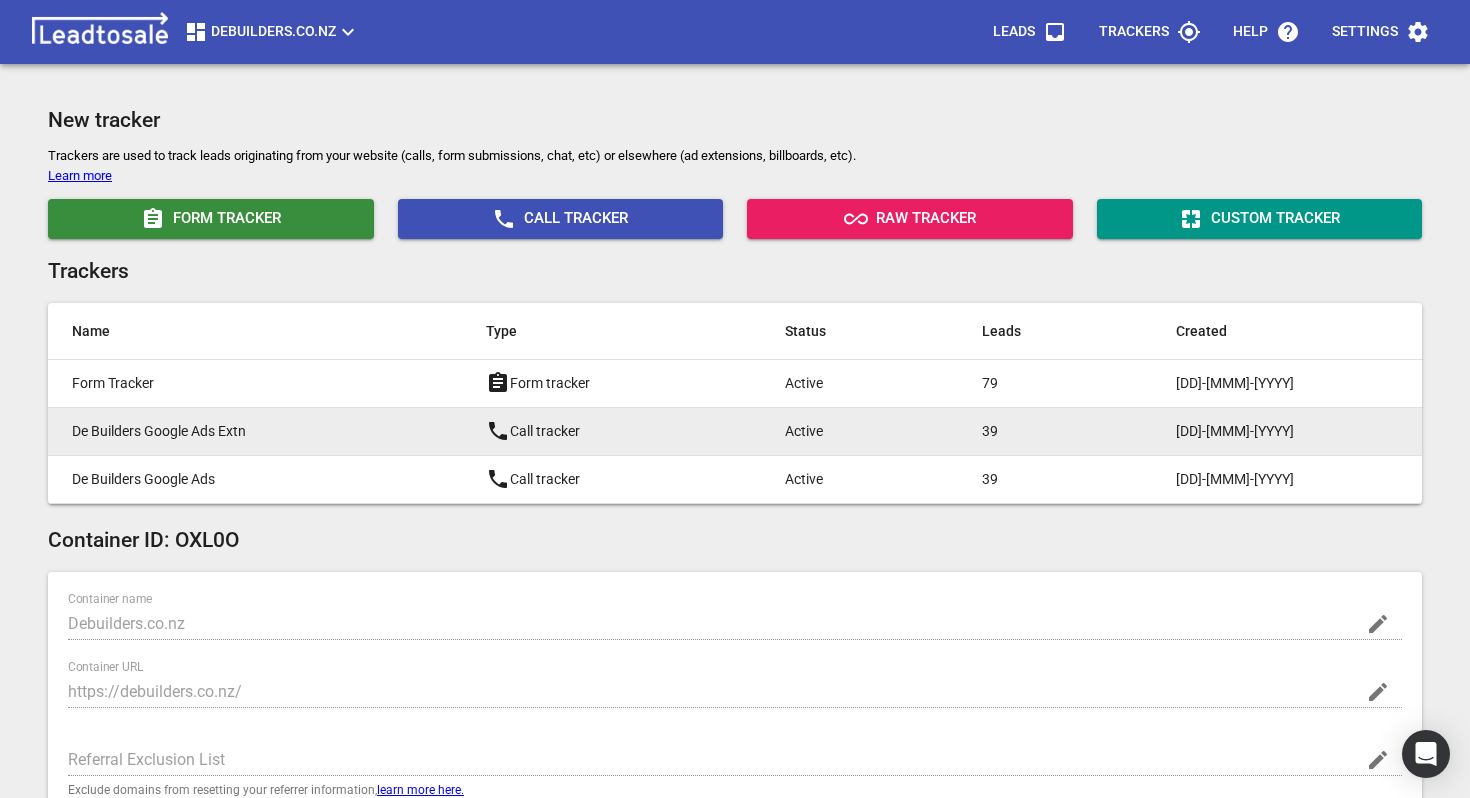 click on "De Builders Google Ads Extn" at bounding box center (239, 431) 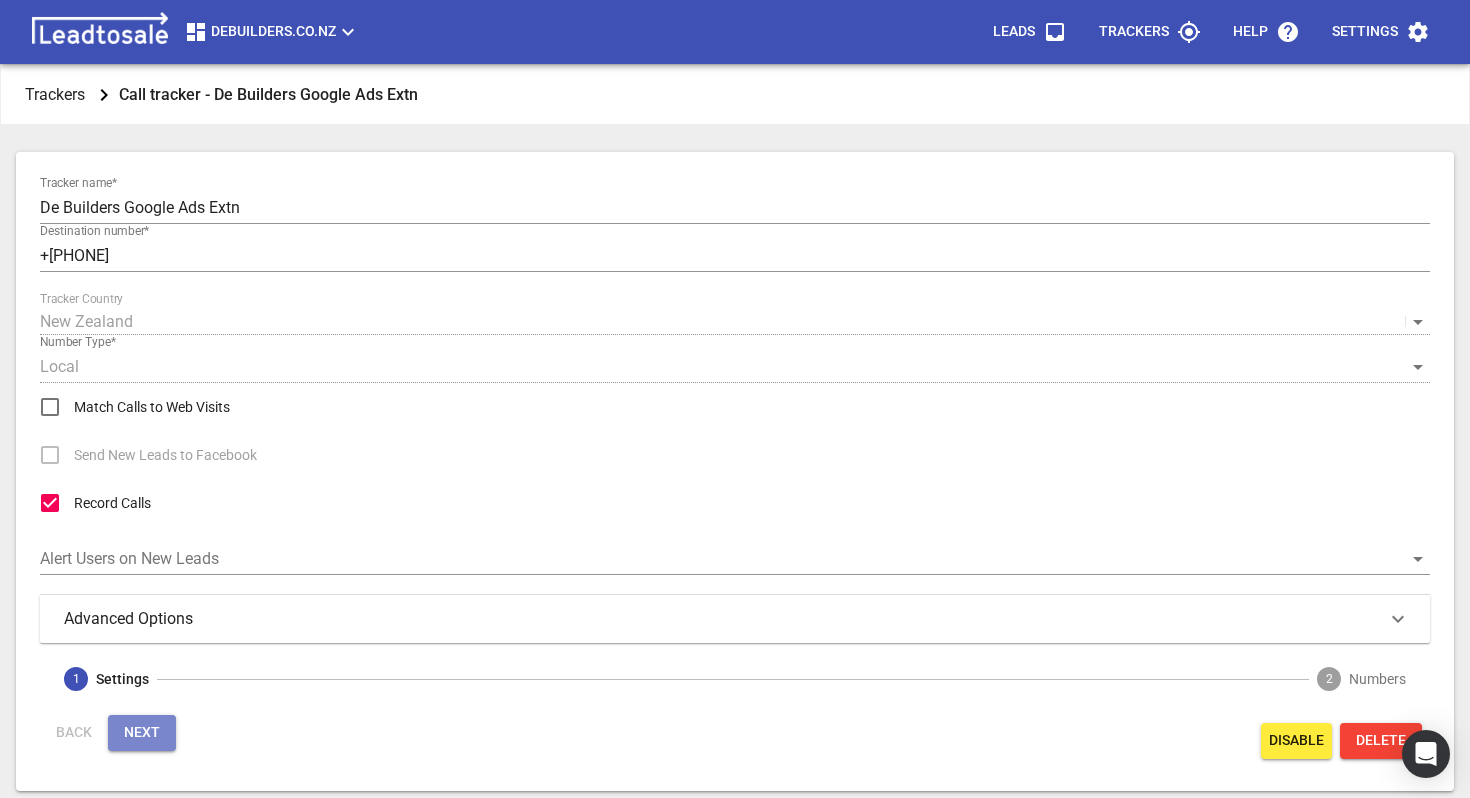 click on "Next" at bounding box center (142, 733) 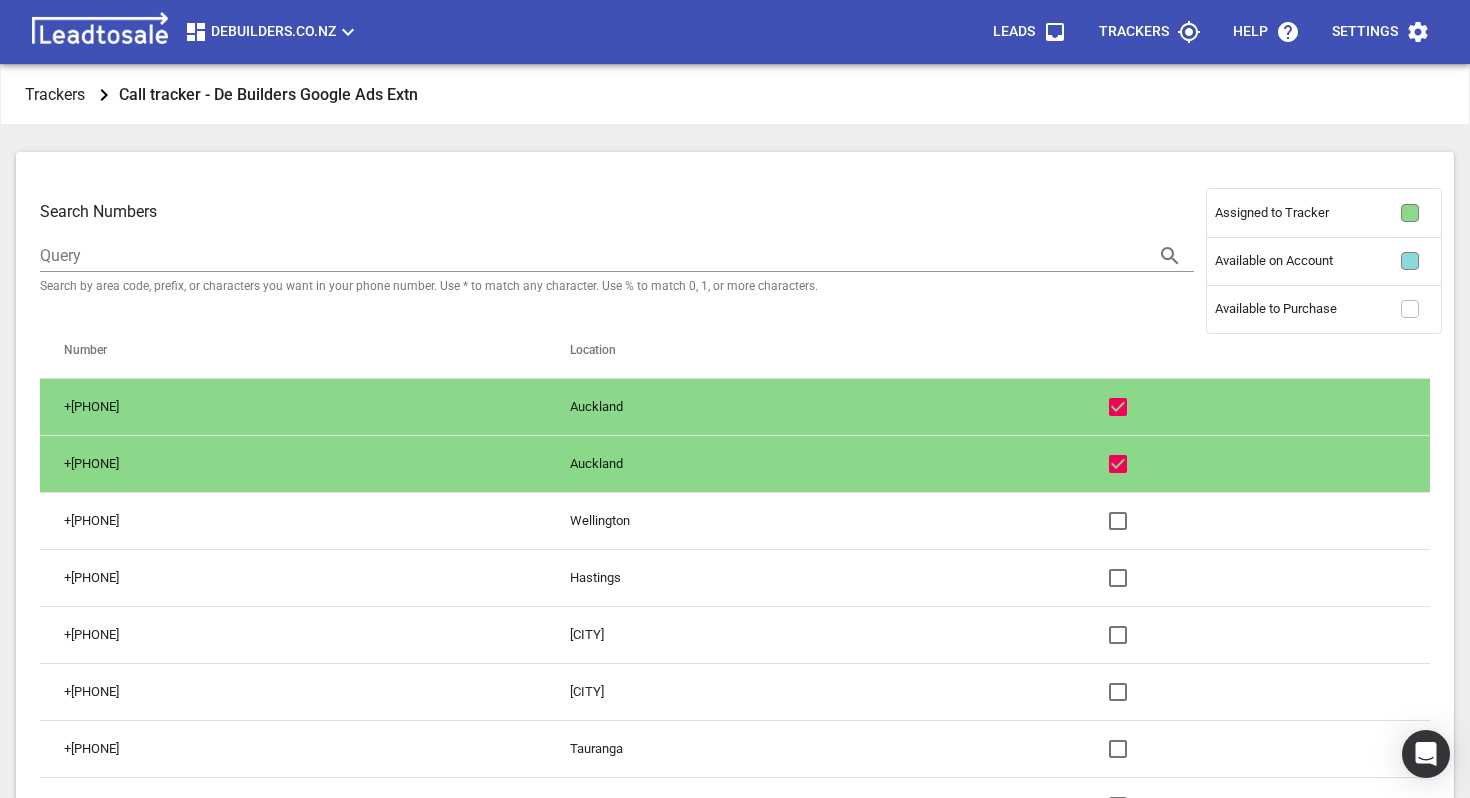drag, startPoint x: 149, startPoint y: 458, endPoint x: 74, endPoint y: 459, distance: 75.00667 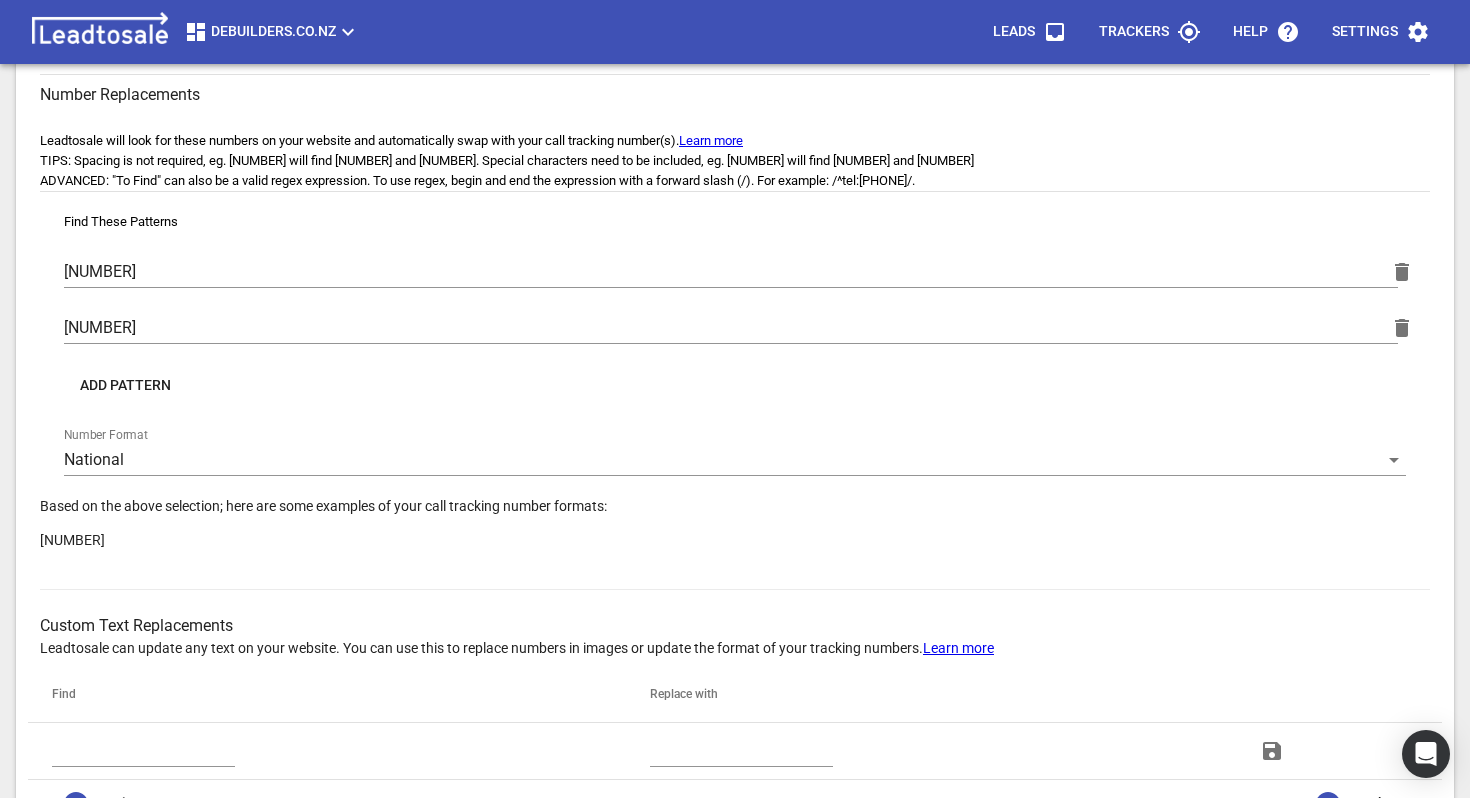scroll, scrollTop: 1113, scrollLeft: 0, axis: vertical 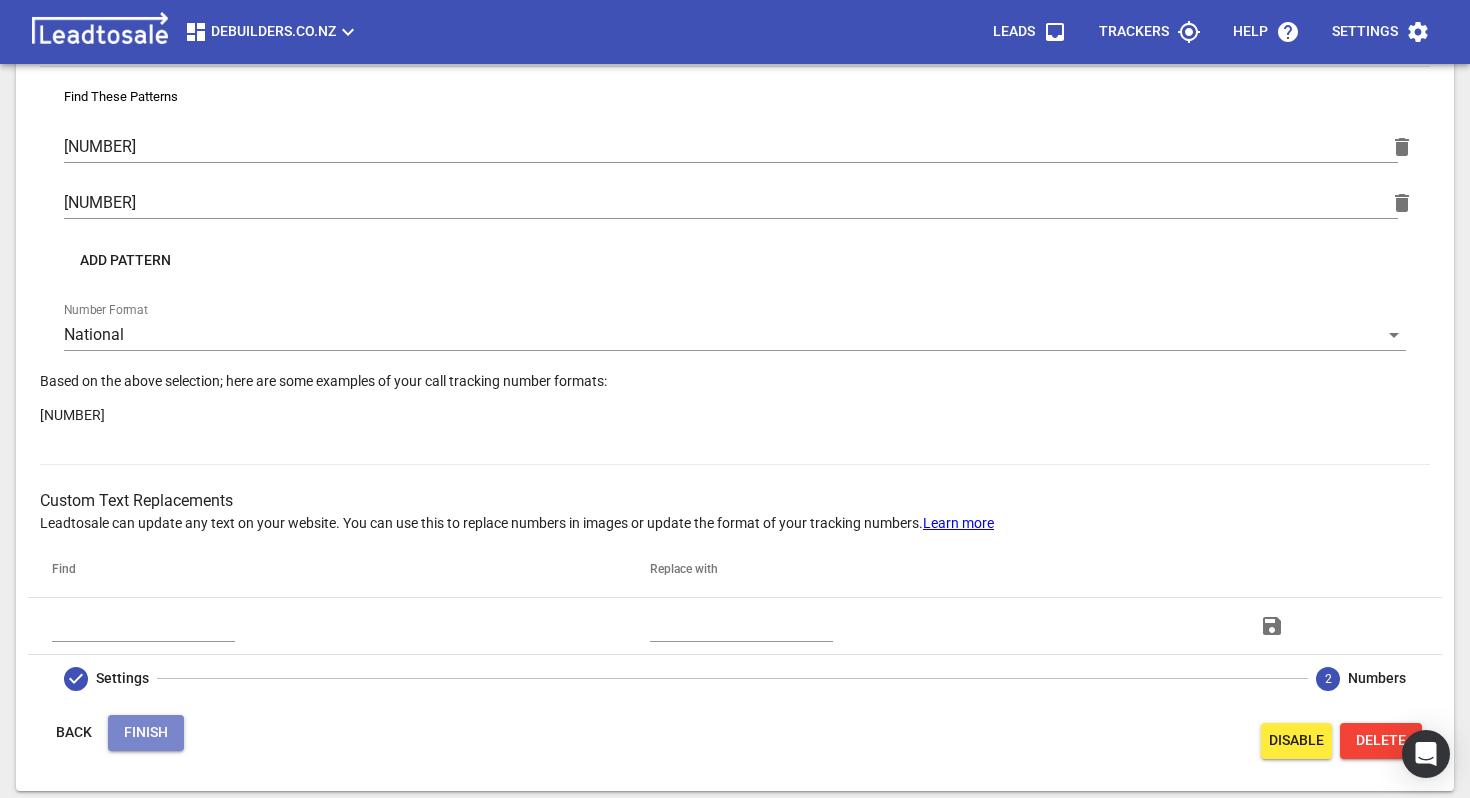 click on "Finish" at bounding box center (146, 733) 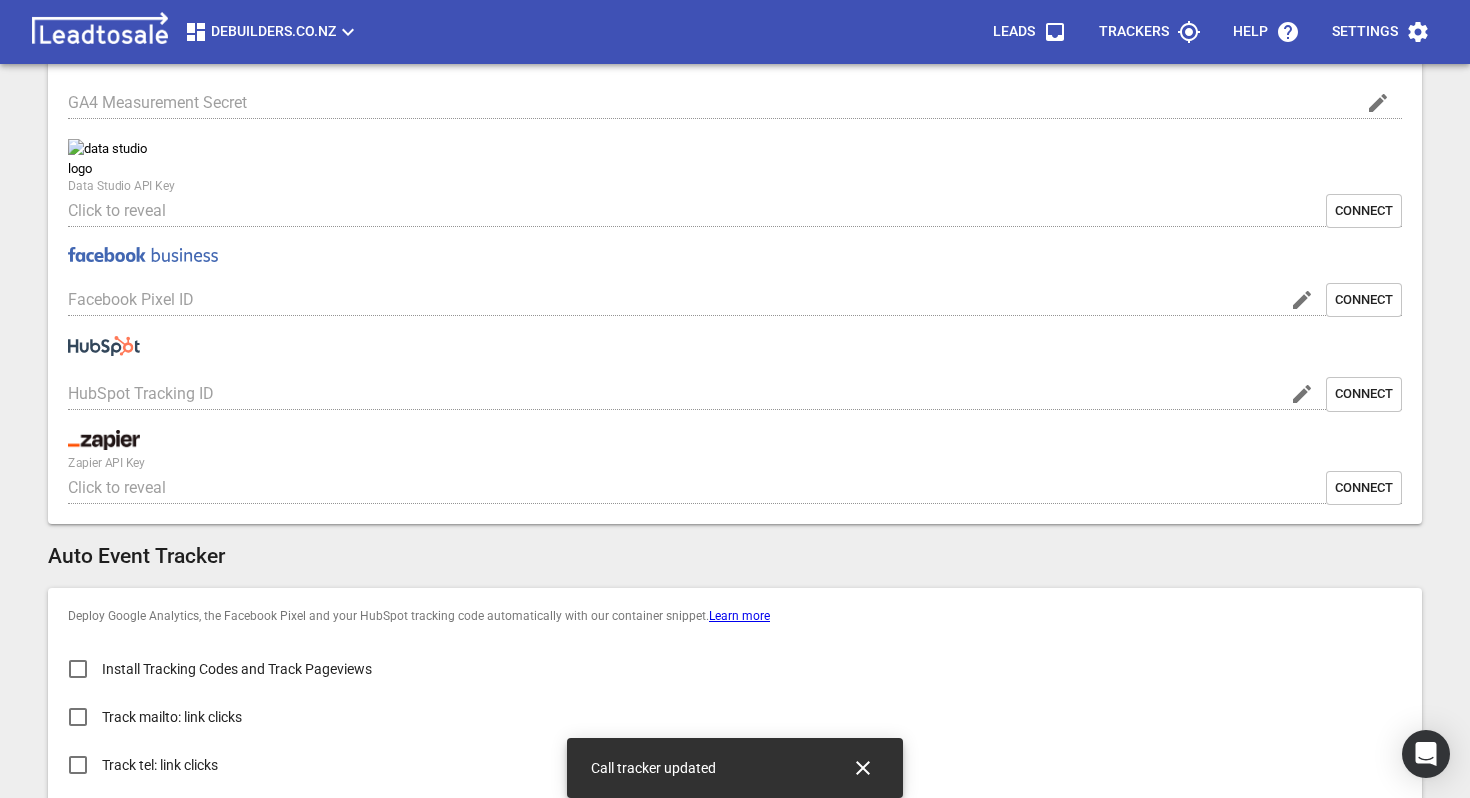 type on "Debuilders.co.nz" 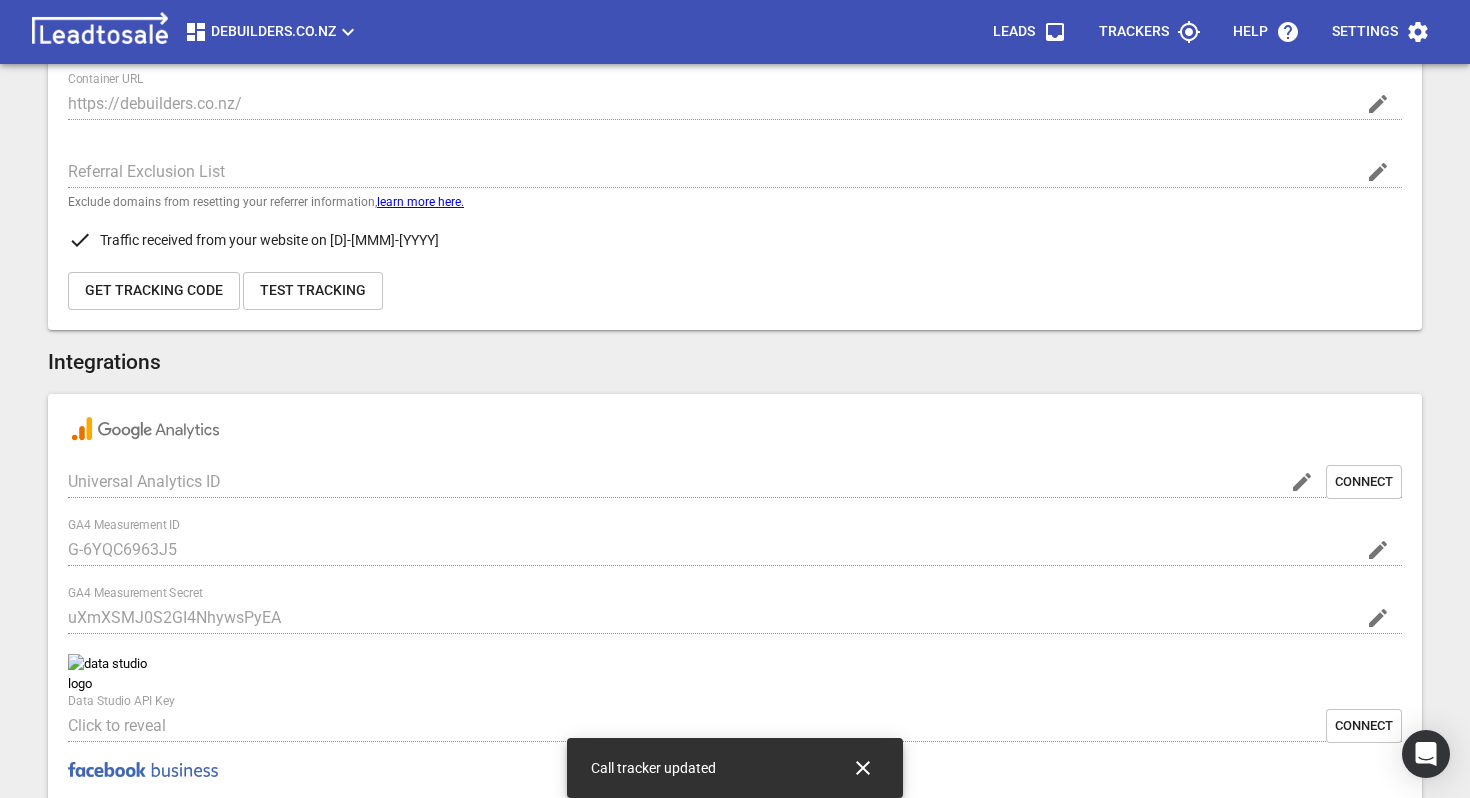 scroll, scrollTop: 0, scrollLeft: 0, axis: both 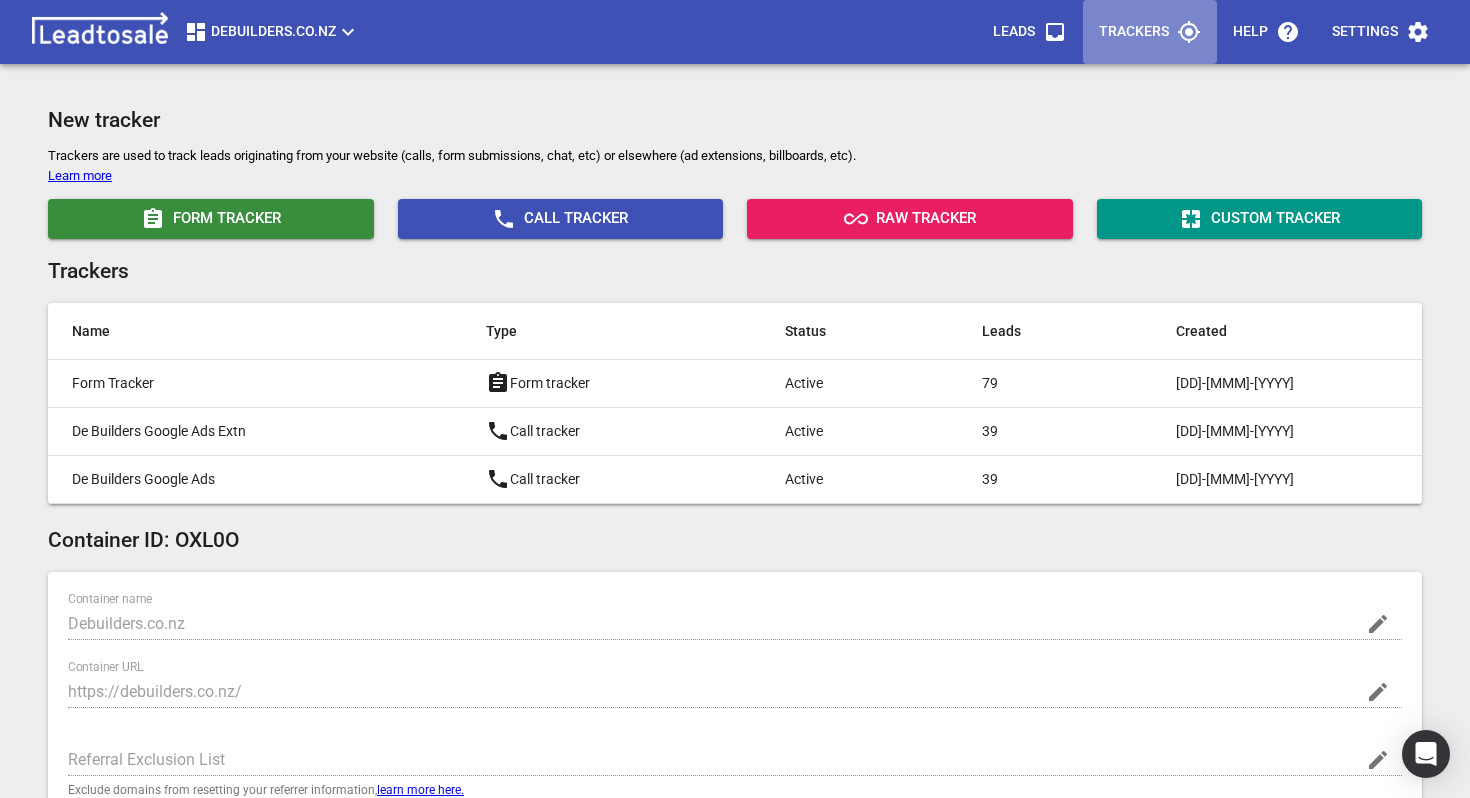 click on "Trackers" at bounding box center (1150, 32) 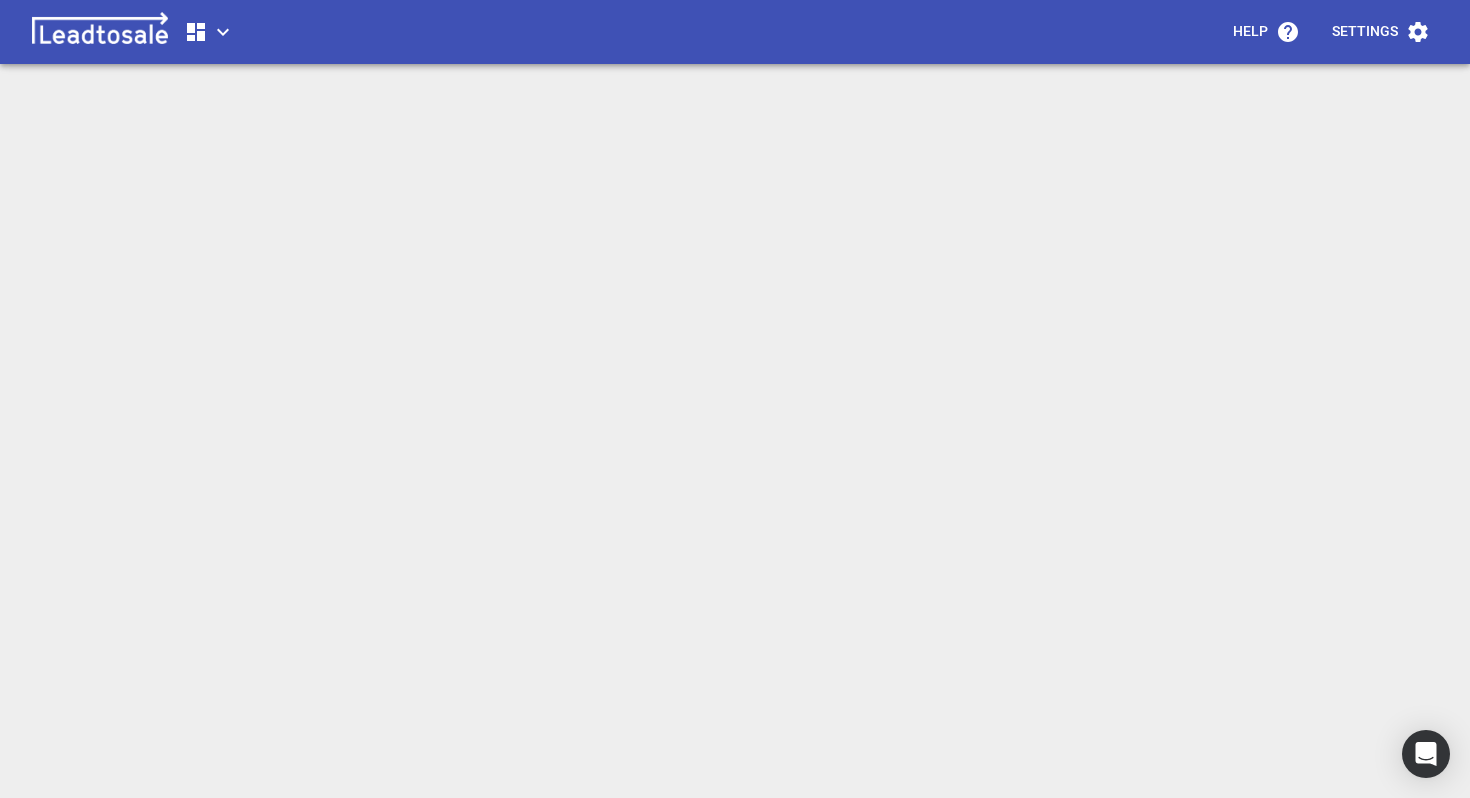 scroll, scrollTop: 0, scrollLeft: 0, axis: both 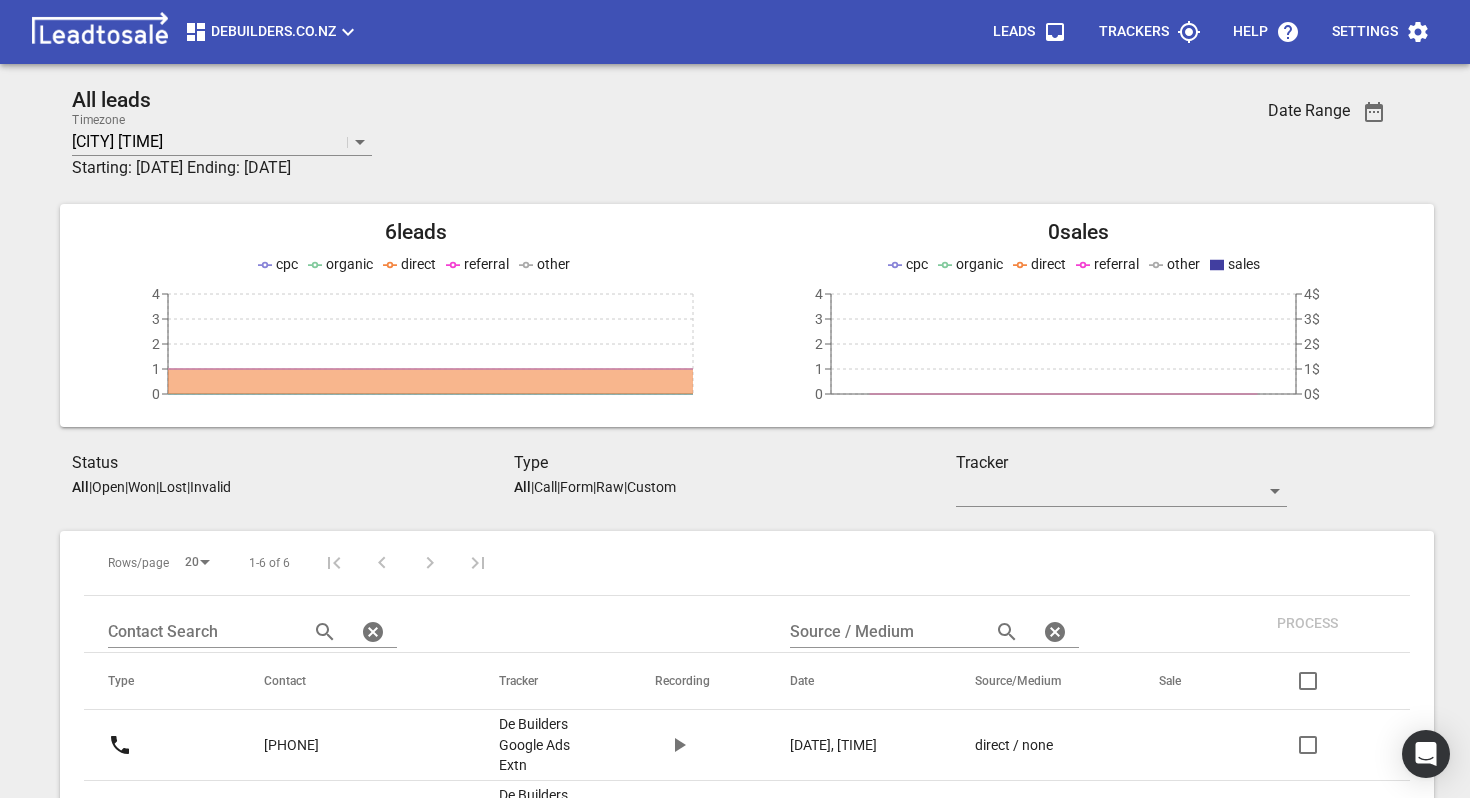 click on "Settings" at bounding box center (1365, 32) 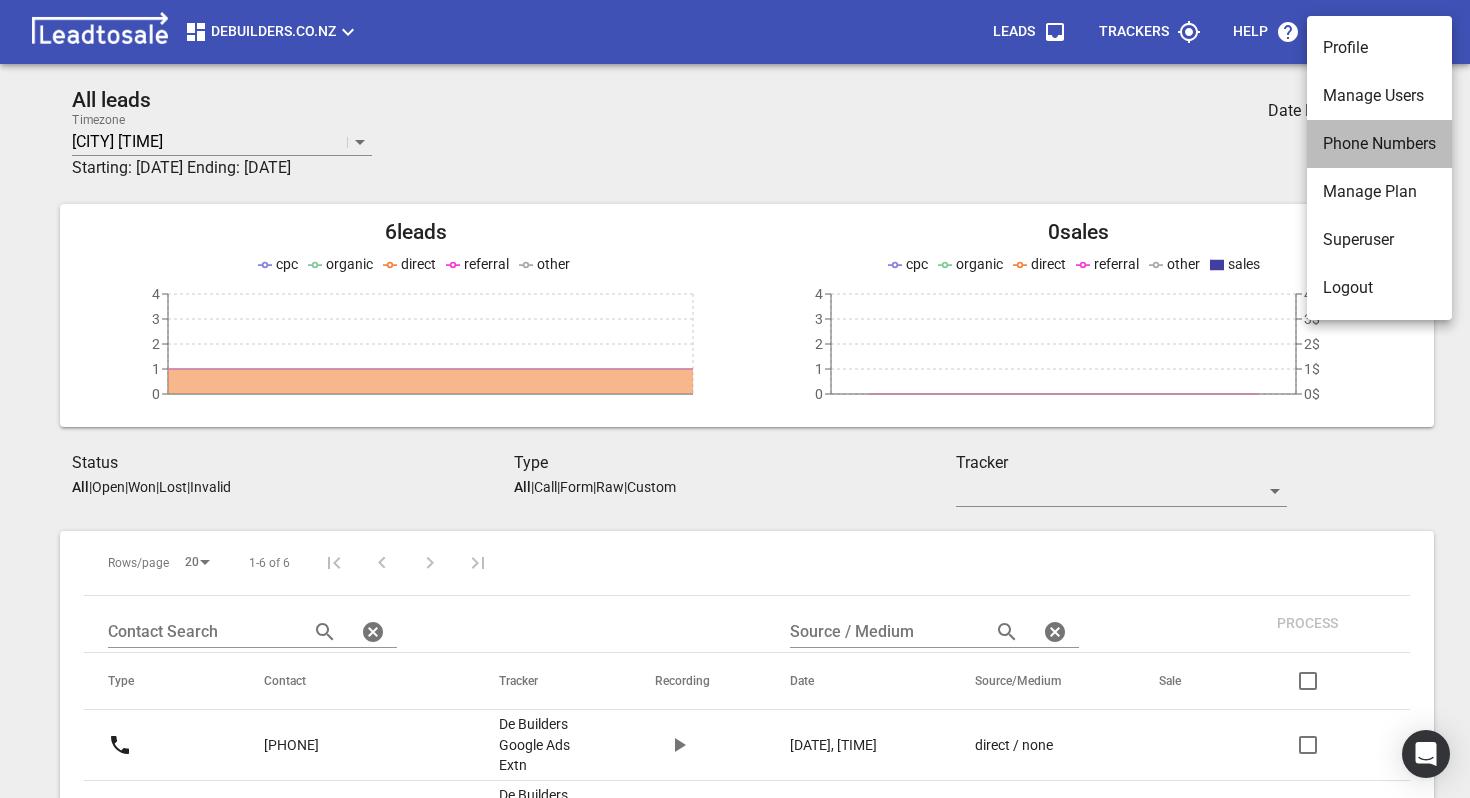 click on "Phone Numbers" at bounding box center (1379, 144) 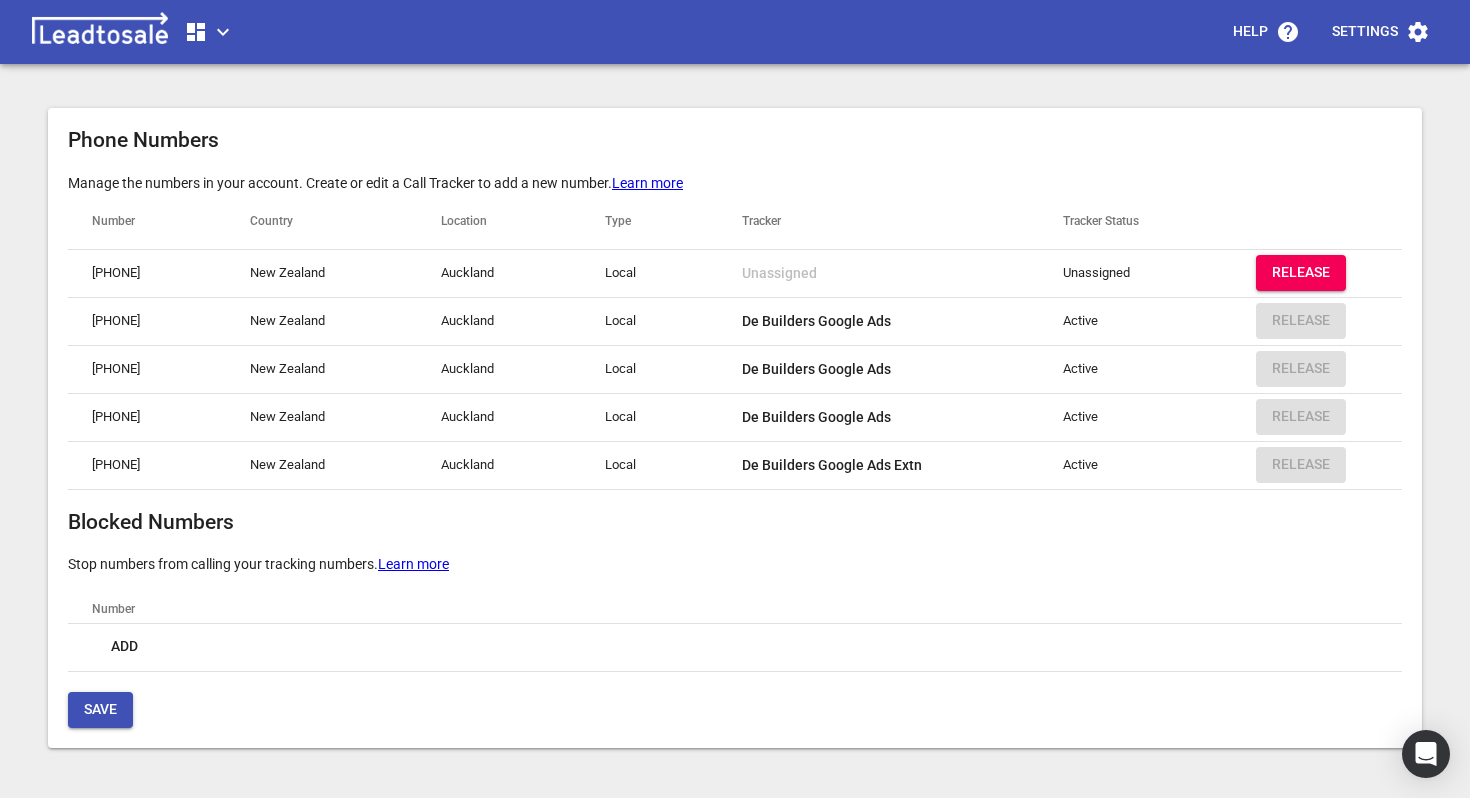 drag, startPoint x: 235, startPoint y: 458, endPoint x: 111, endPoint y: 463, distance: 124.10077 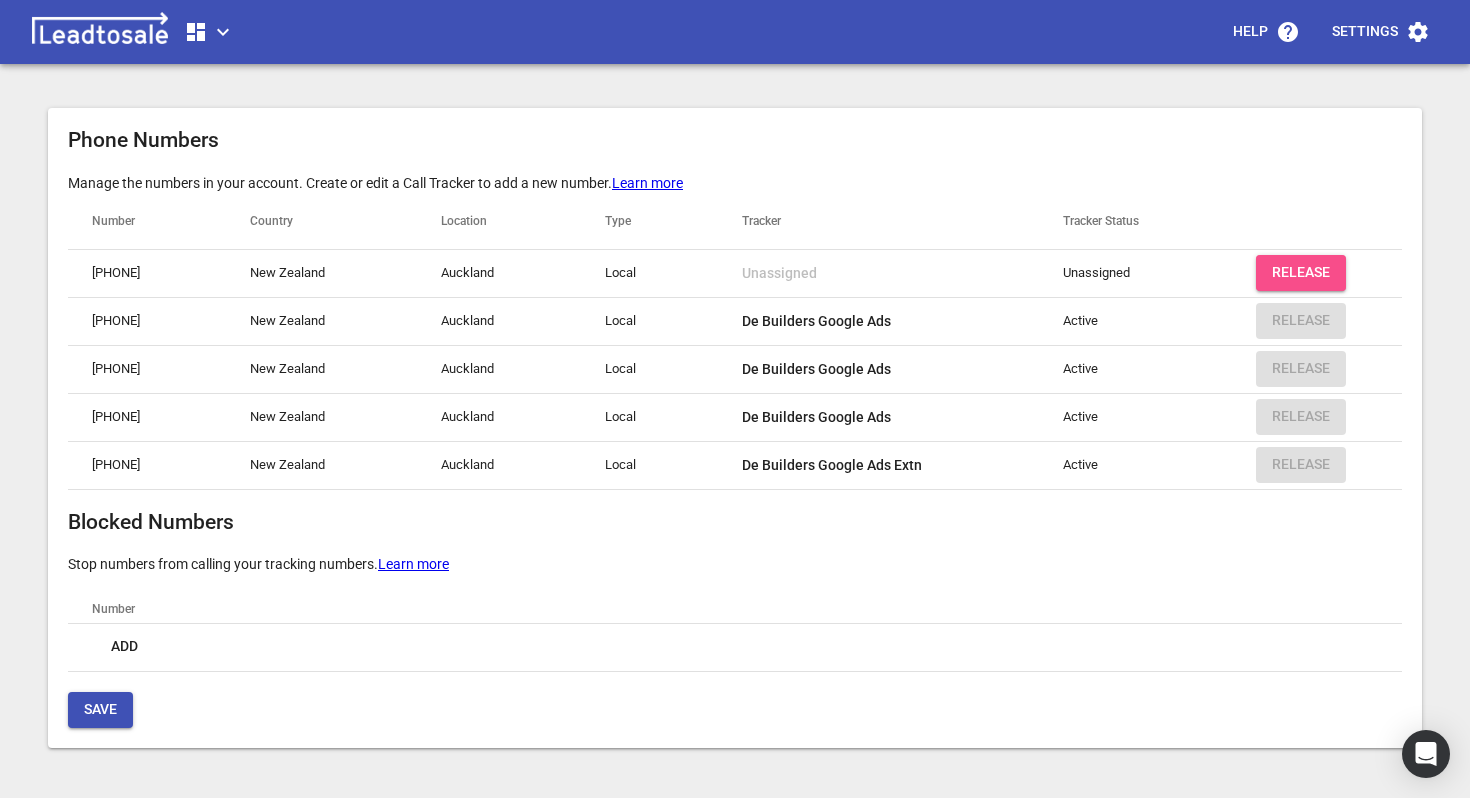 click on "Release" at bounding box center (1301, 273) 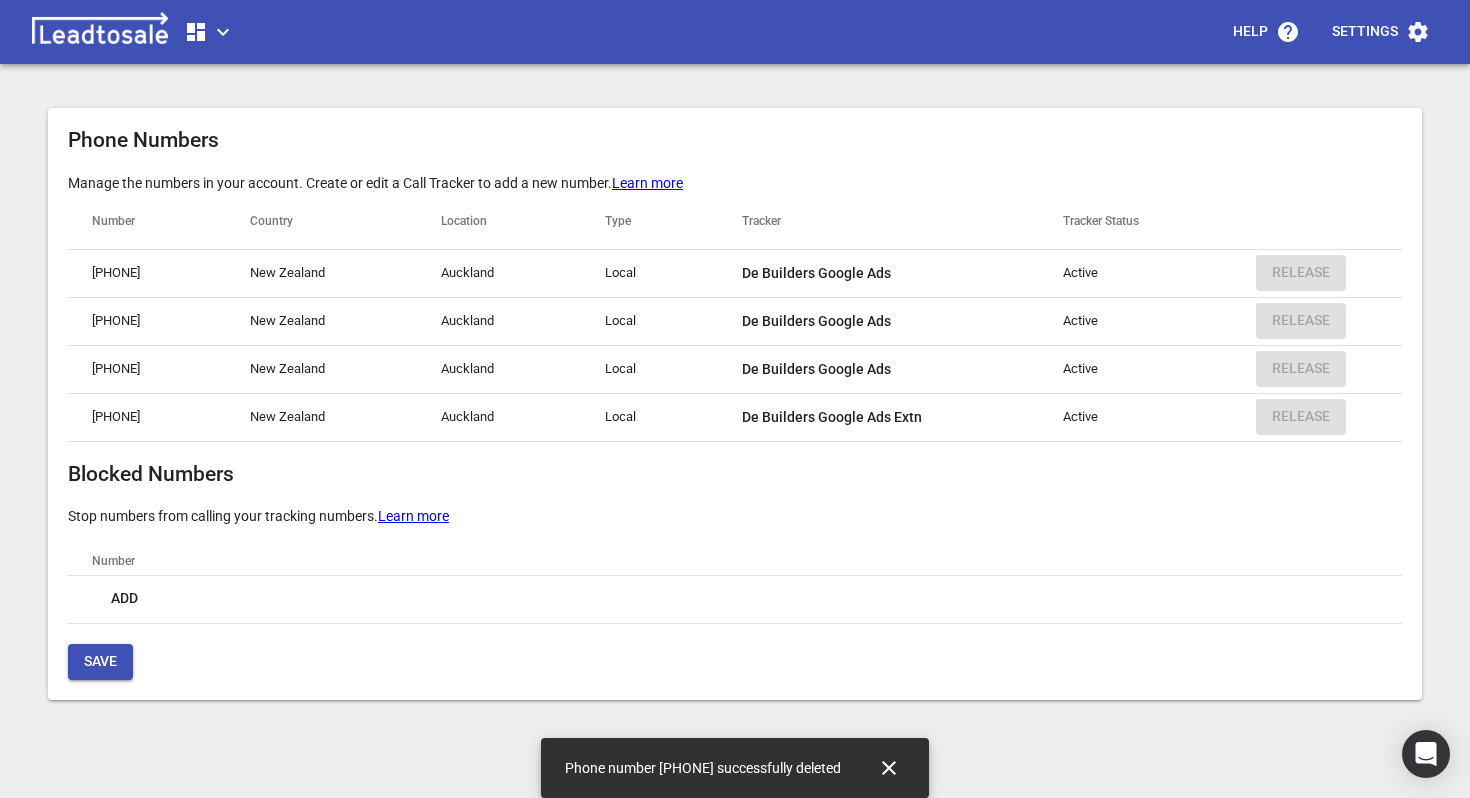 click on "Phone Numbers Manage the numbers in your account. Create or edit a Call Tracker to add a new number.  Learn more Number Country Location Type Tracker Tracker Status +6498733518 New Zealand Auckland local De Builders Google Ads Active Release +6498862412 New Zealand Auckland local De Builders Google Ads Active Release +6498864814 New Zealand Auckland local De Builders Google Ads Active Release +6498727573 New Zealand Auckland local De Builders Google Ads Extn Active Release Blocked Numbers Stop numbers from calling your tracking numbers.  Learn more Number Add Save" at bounding box center [735, 404] 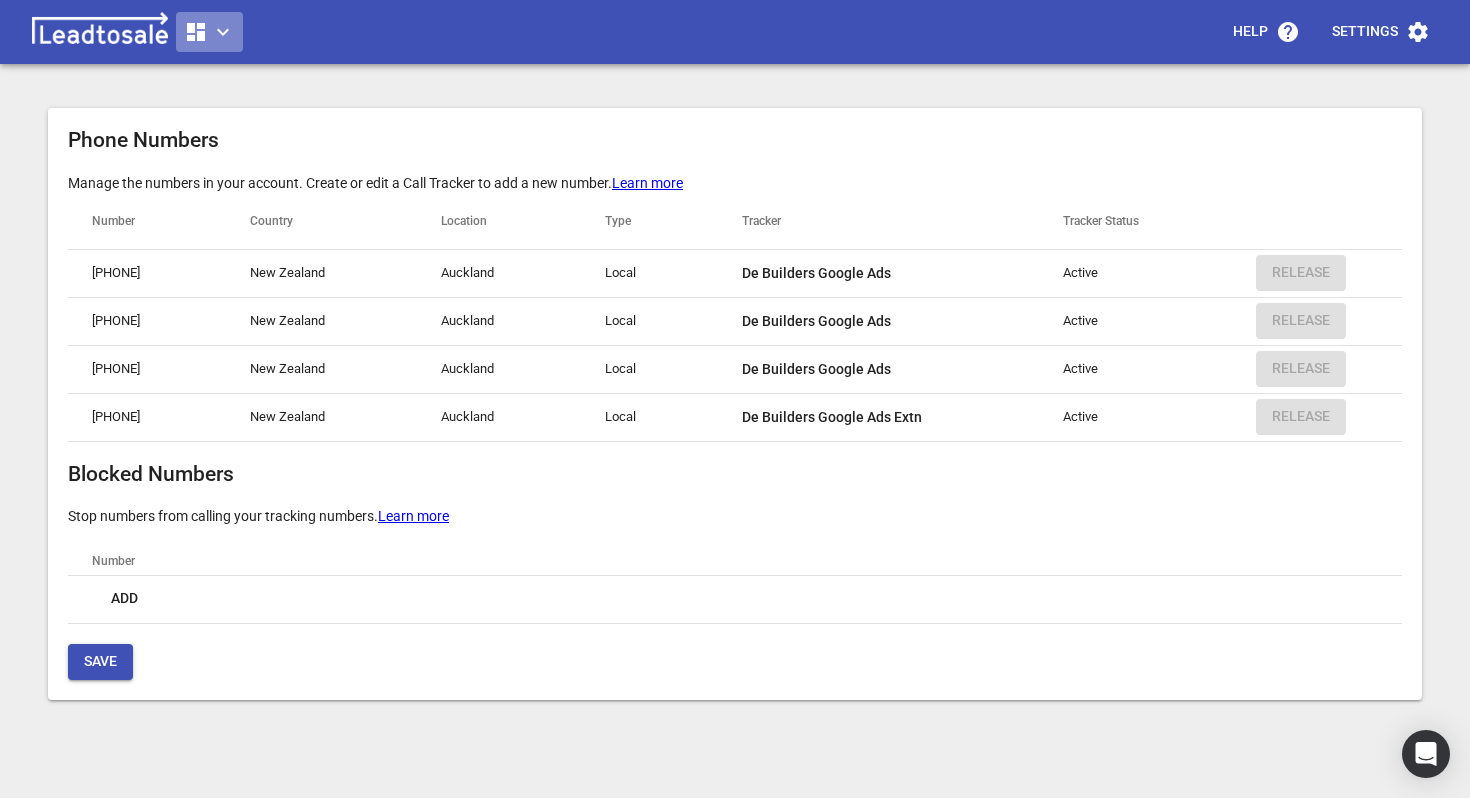 click 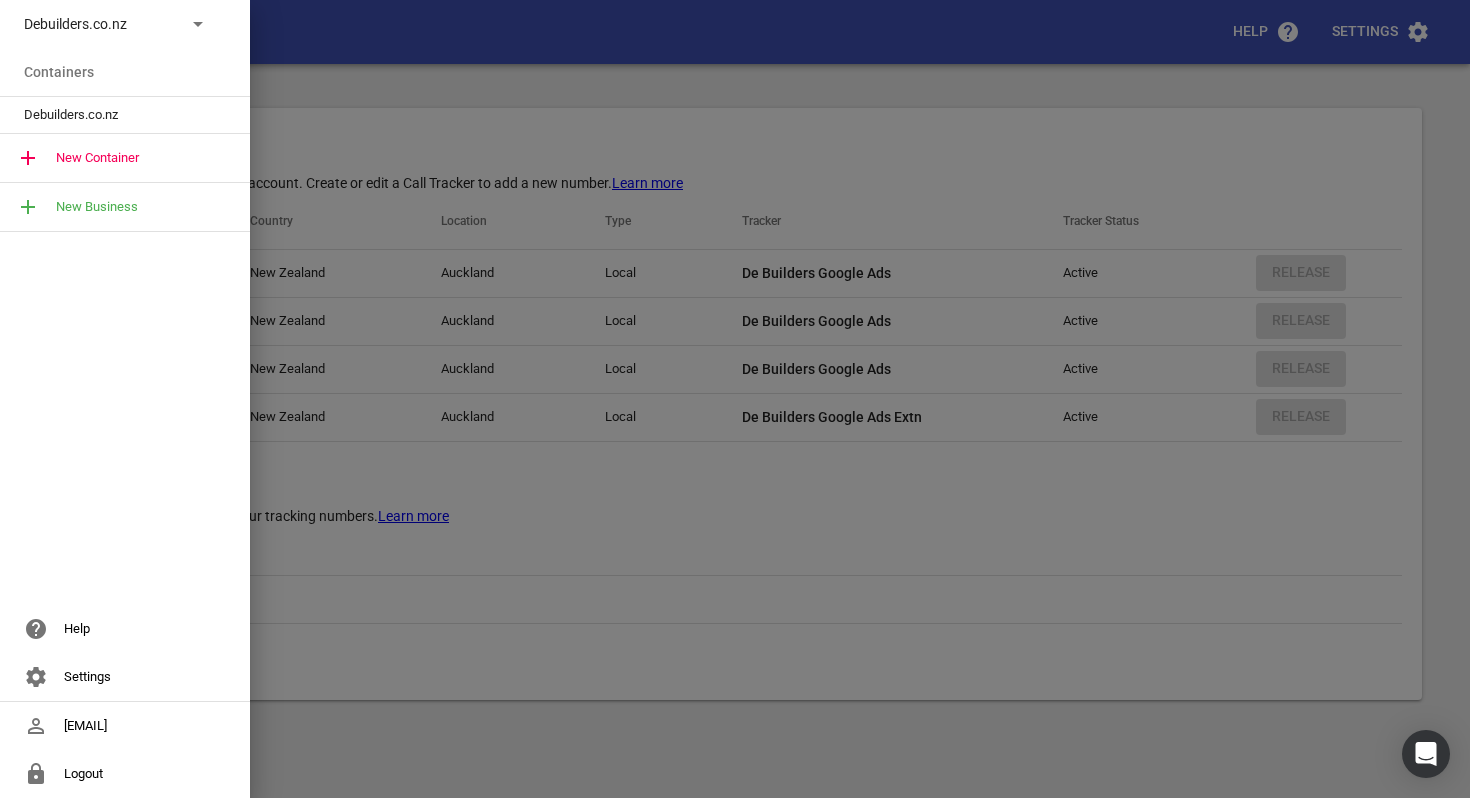 click on "Debuilders.co.nz" at bounding box center [117, 115] 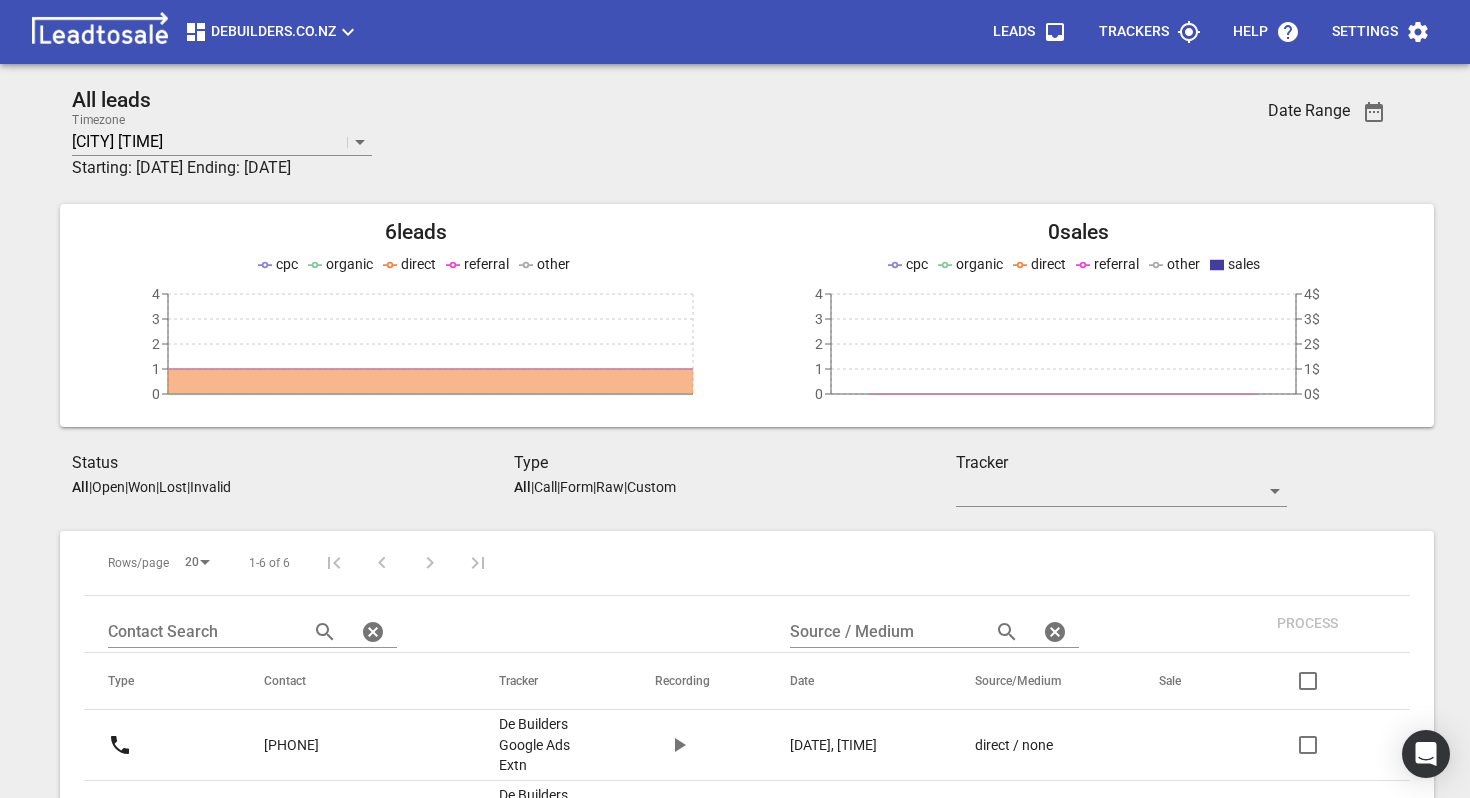 click on "Settings" at bounding box center [1365, 32] 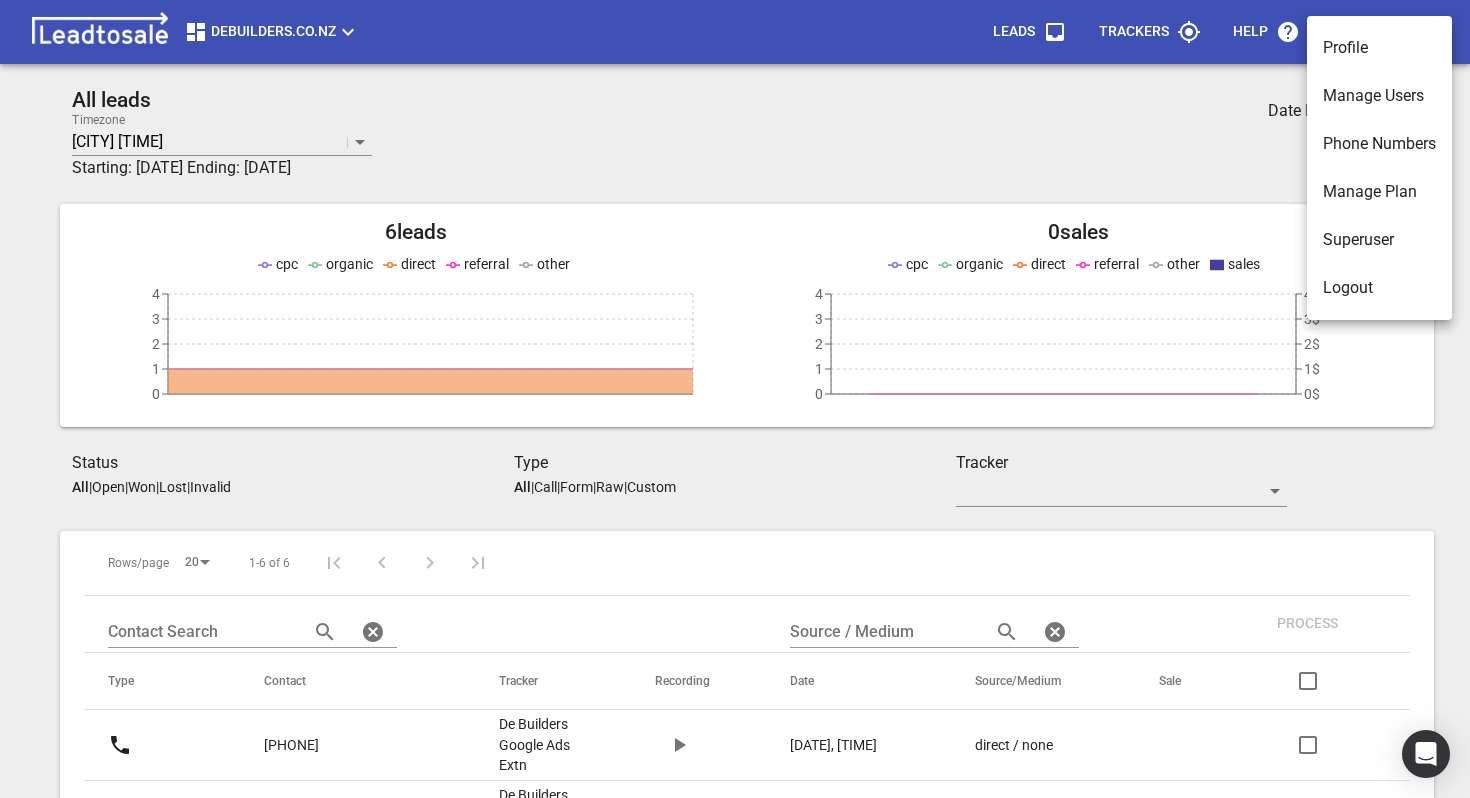 click on "Manage Plan" at bounding box center [1379, 192] 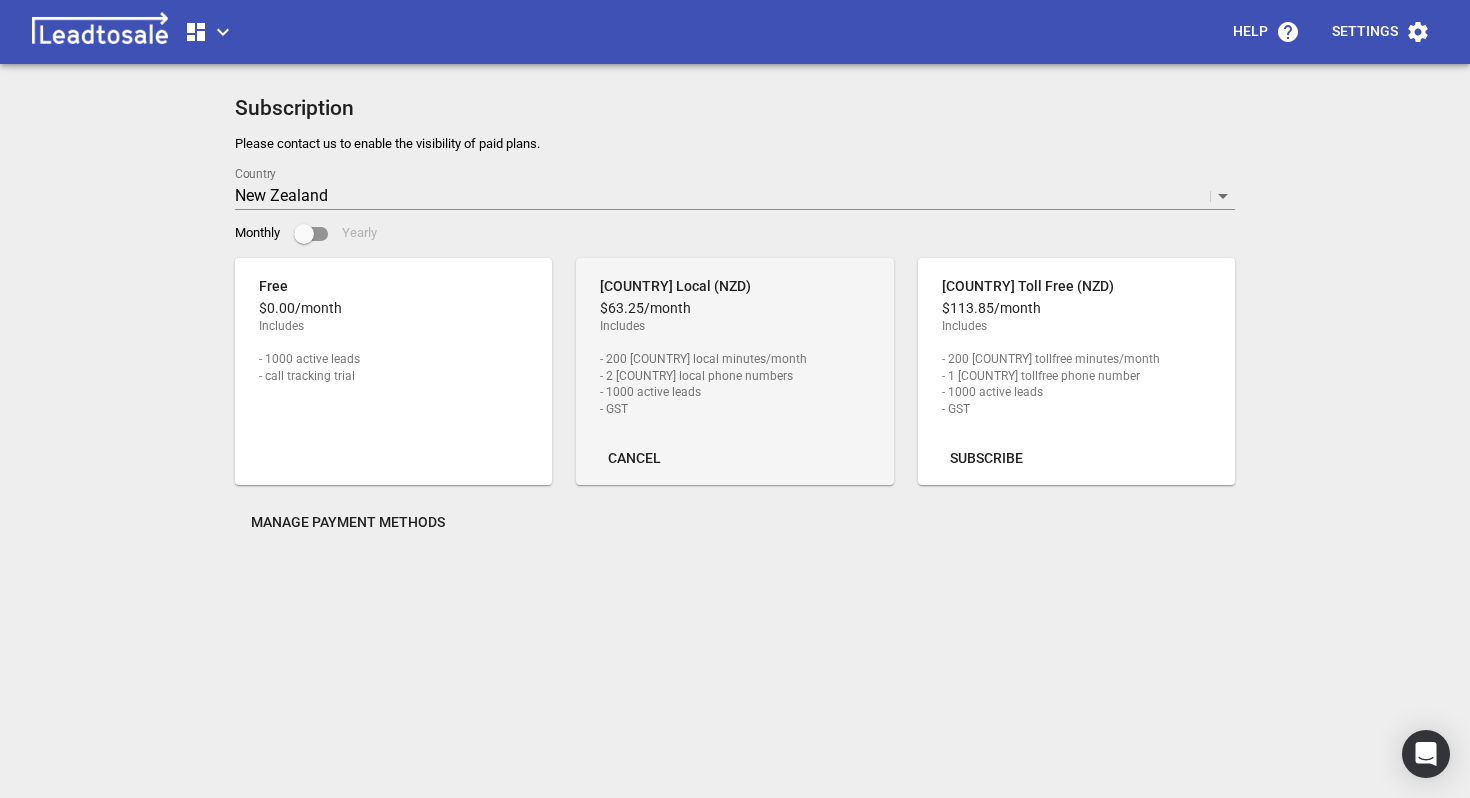 click 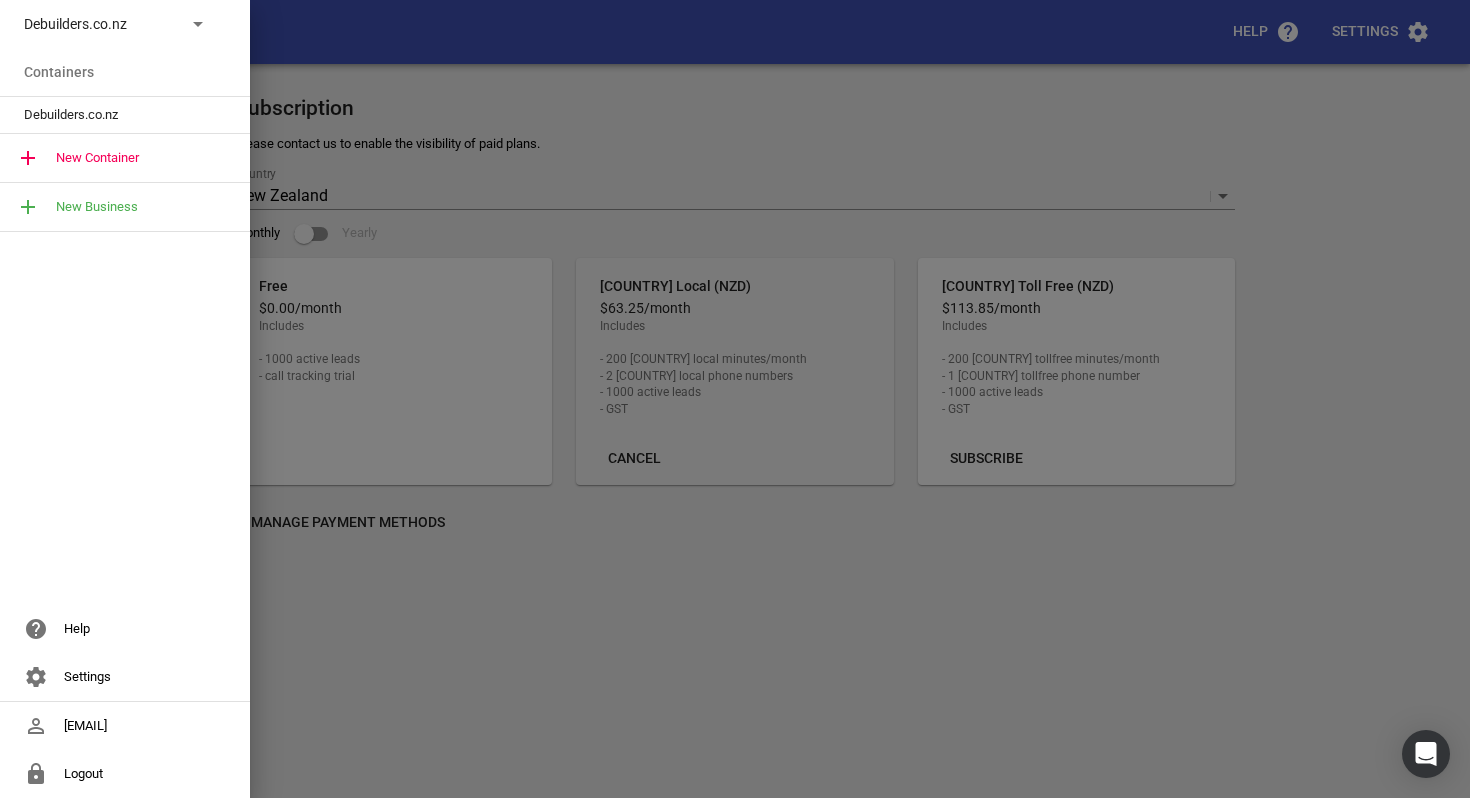 click on "Debuilders.co.nz" at bounding box center (117, 115) 